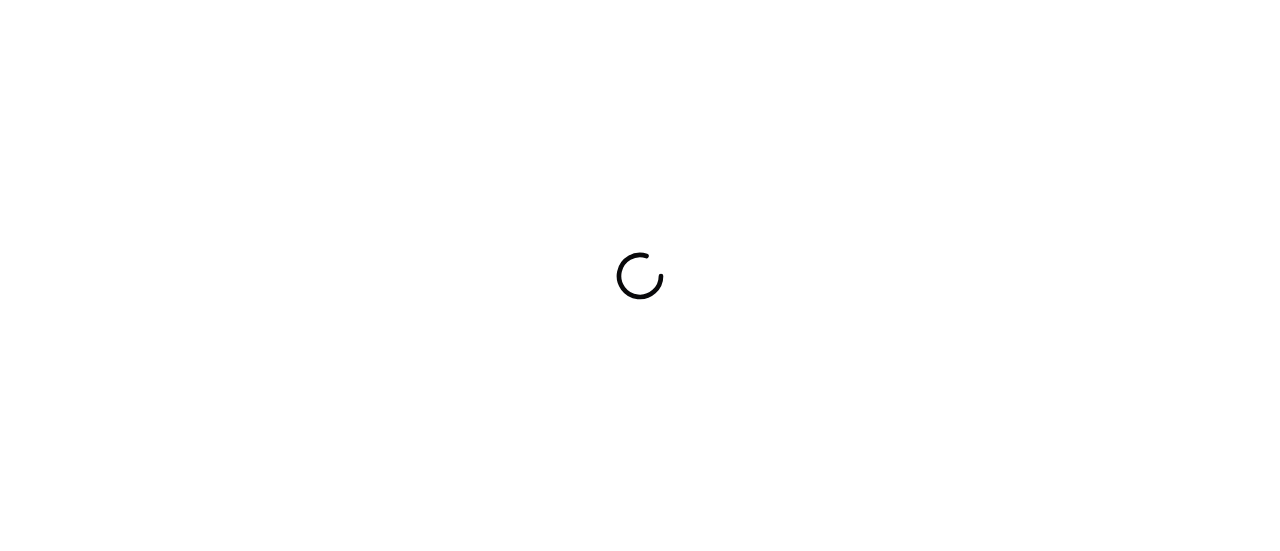 scroll, scrollTop: 0, scrollLeft: 0, axis: both 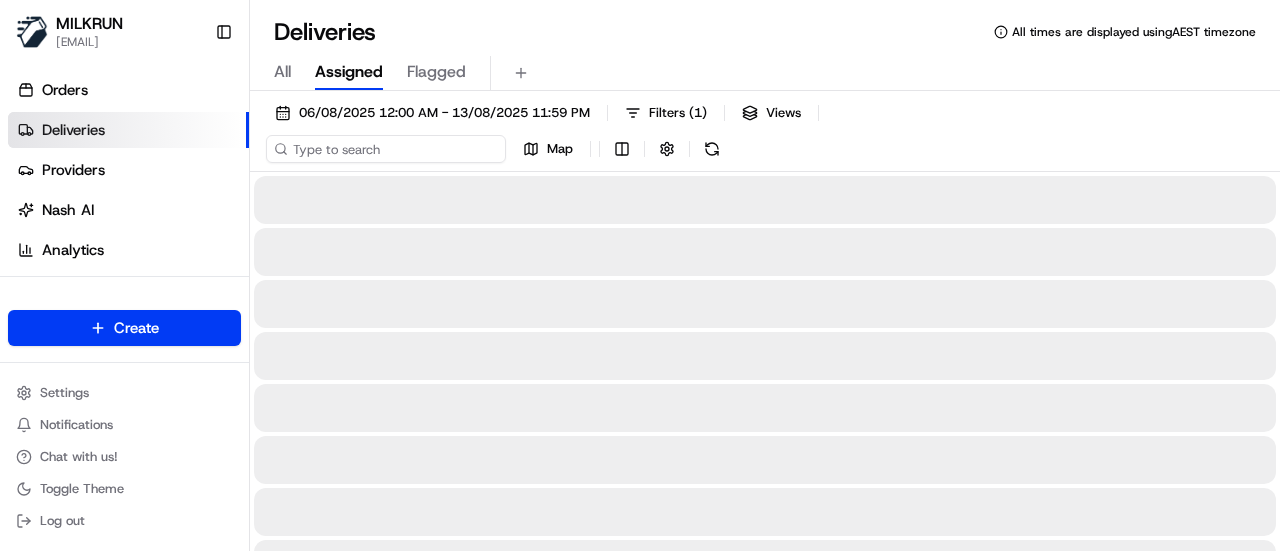 click on "[DATE] [TIME] - [DATE] [TIME] Filters ( 1 ) Views Map" at bounding box center [765, 135] 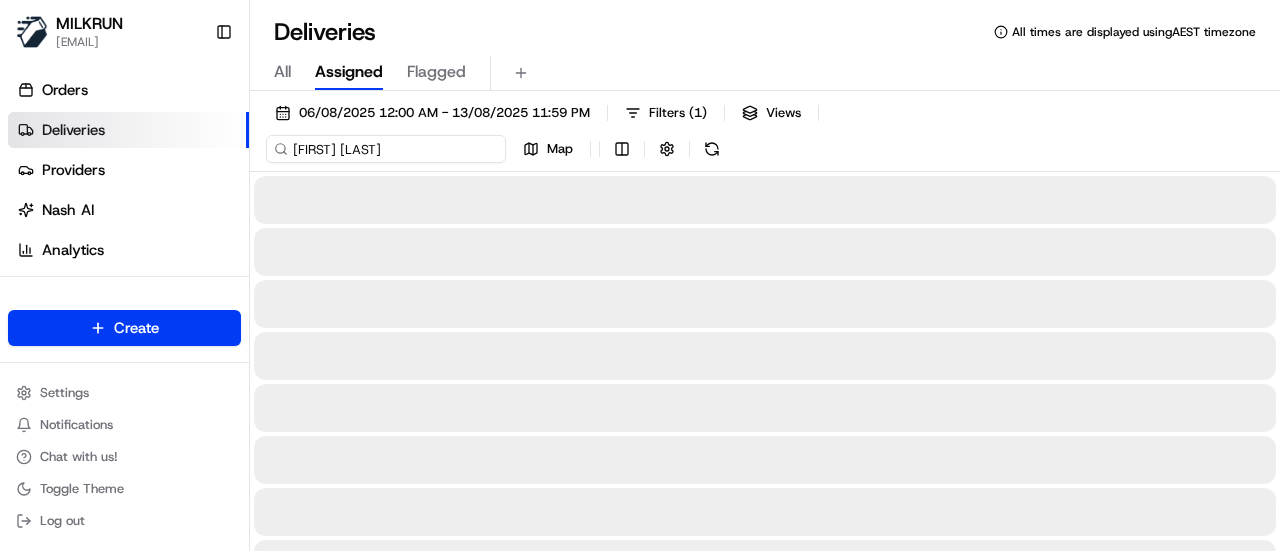 type on "[FIRST] [LAST]" 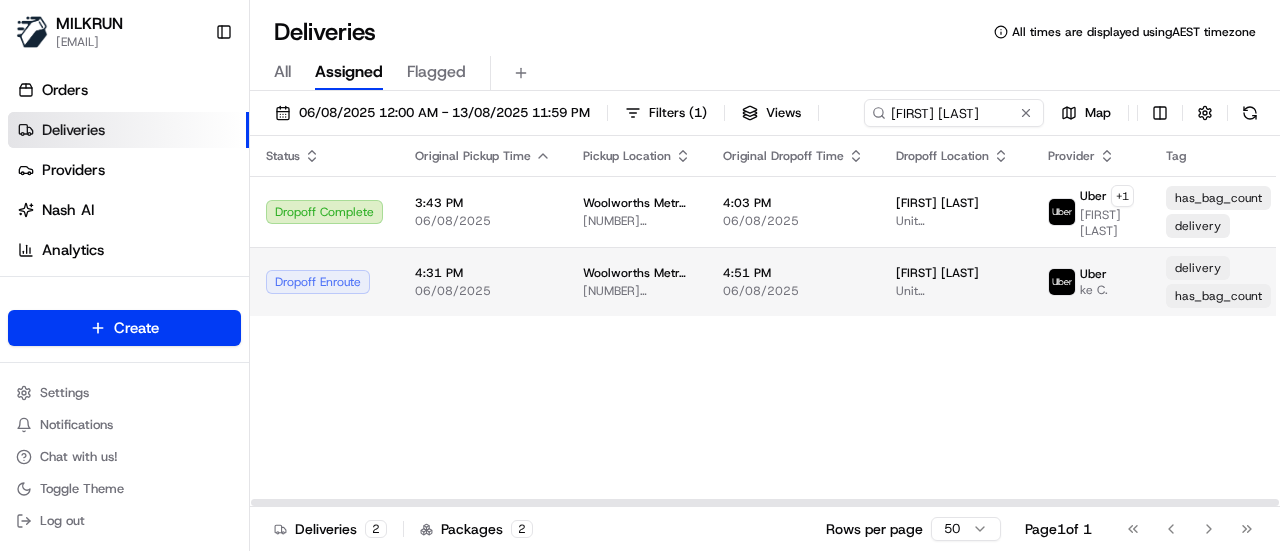 click on "Dominic Bolwell Unit 11/7 Warley Rd, Malvern East, VIC 3145, AU" at bounding box center (956, 281) 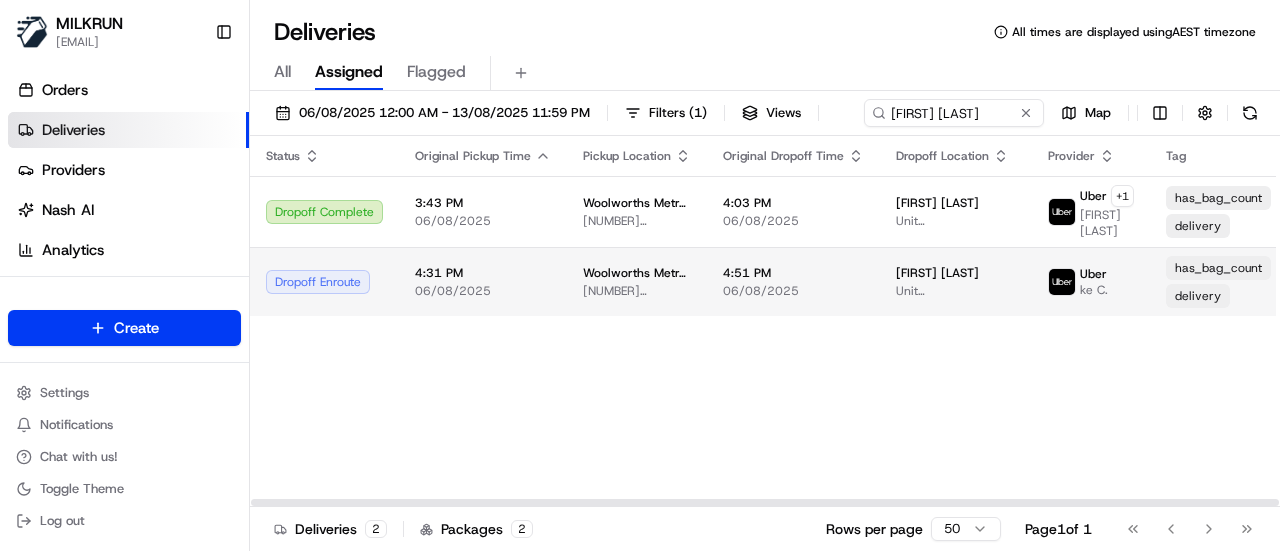 click on "4:31 PM 06/08/2025" at bounding box center [483, 281] 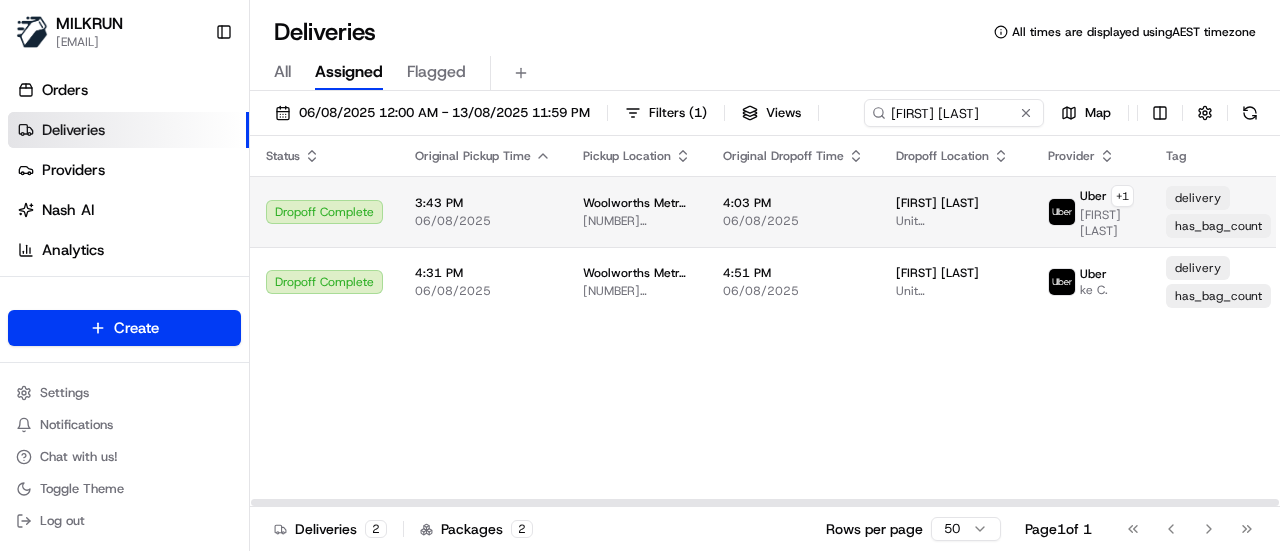 click on "Status Original Pickup Time Pickup Location Original Dropoff Time Dropoff Location Provider Tag Adjusted Pickup Time Actual Pickup Time Actual Dropoff Time Adjusted Dropoff Time Driving Distance Reference Id Action Dropoff Complete 3:43 PM 06/08/2025 Woolworths Metro AU - Carnegie 29 Kokaribb Road, 11, Carnegie, VIC 3163, AU 4:03 PM 06/08/2025 Dominic Bolwell Unit 11/7 Warley Rd, Malvern East, VIC 3145, AU Uber + 1 SAURABH KUMAR S. delivery has_bag_count 3:56 PM 06/08/2025 4:09 PM 06/08/2025 4:22 PM 06/08/2025 4:26 PM 06/08/2025 2.1 km 263531618 Dropoff Complete 4:31 PM 06/08/2025 Woolworths Metro AU - Carnegie 29 Kokaribb Road, 11, Carnegie, VIC 3163, AU 4:51 PM 06/08/2025 Dominic Bolwell Unit 11/7 Warley Rd, Malvern East, VIC 3145, AU Uber ke C. delivery has_bag_count 4:31 PM 06/08/2025 4:28 PM 06/08/2025 4:35 PM 06/08/2025 5:22 PM 06/08/2025 2.1 km 263539454" at bounding box center (1268, 321) 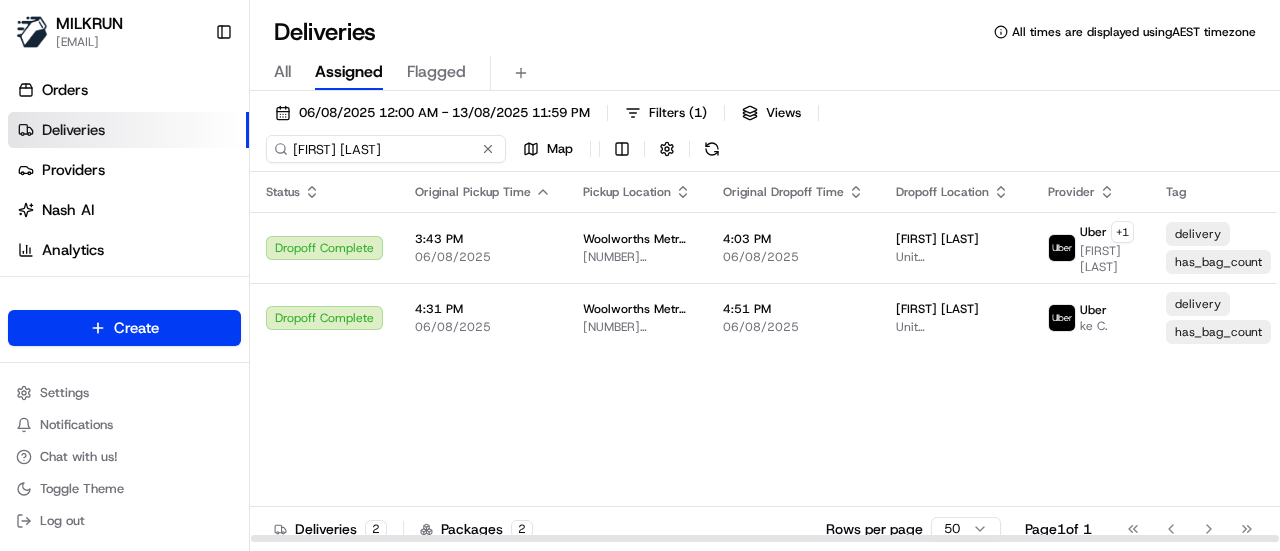 click on "06/08/2025 12:00 AM - 13/08/2025 11:59 PM Filters ( 1 ) Views Dominic Bolwell Map" at bounding box center [765, 135] 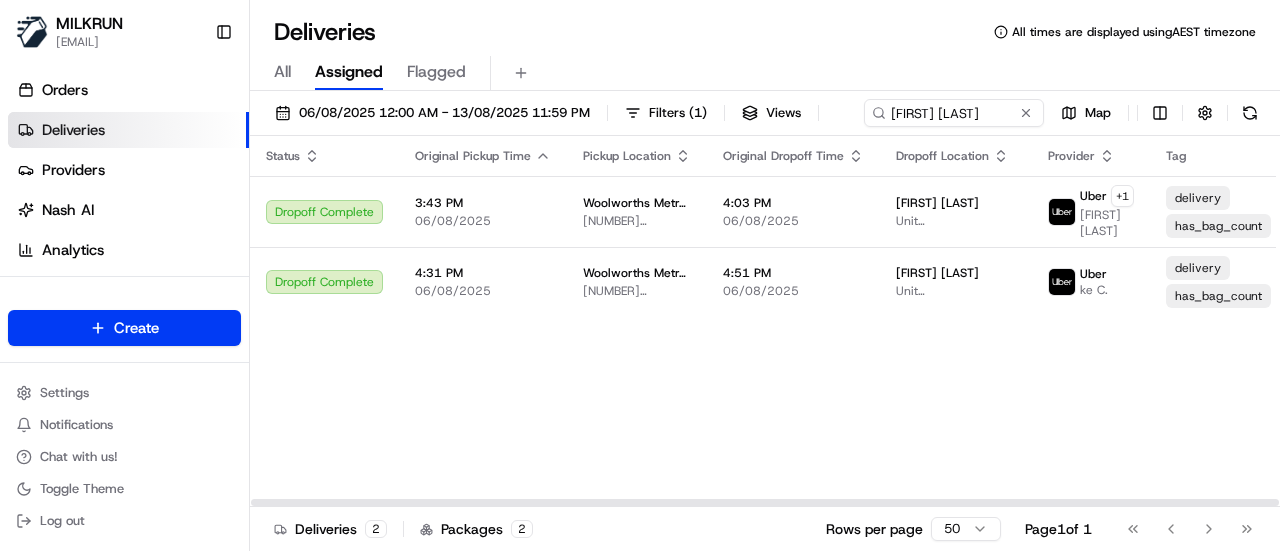 click on "06/08/2025 12:00 AM - 13/08/2025 11:59 PM Filters ( 1 ) Views Dominic Bolwell Map" at bounding box center (765, 117) 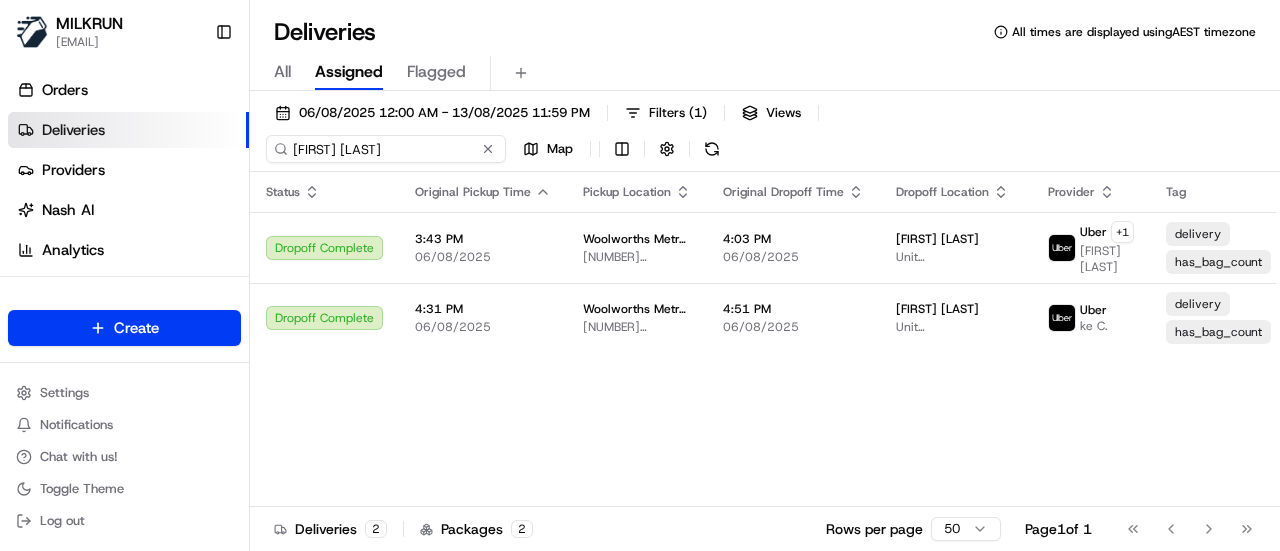 click on "Dominic Bolwell" at bounding box center [386, 149] 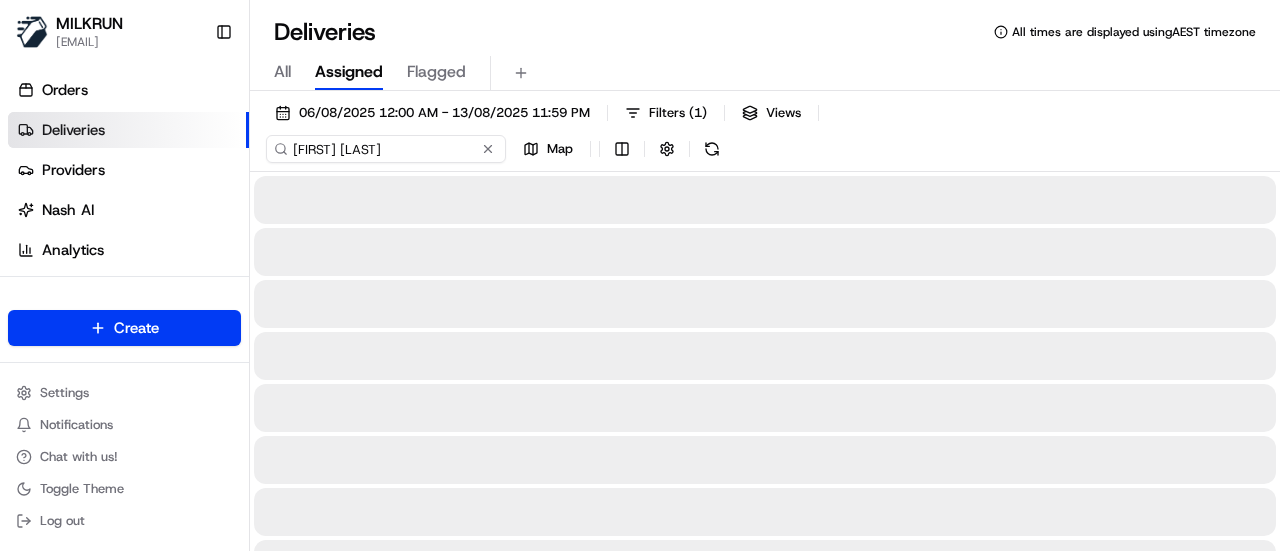 type on "[FIRST] [LAST]" 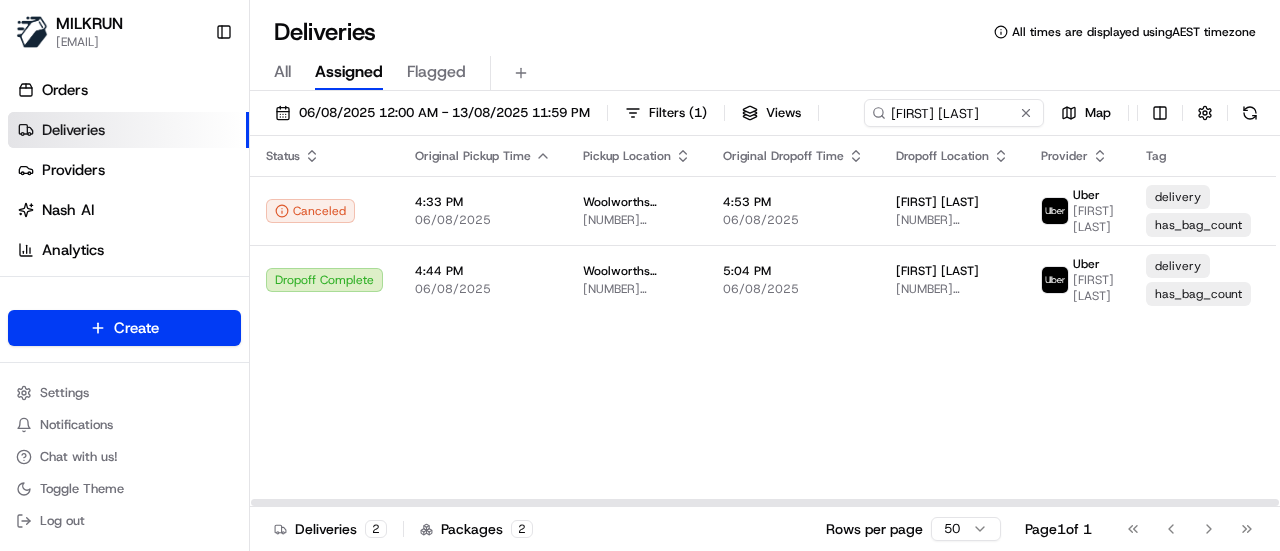 click on "Status Original Pickup Time Pickup Location Original Dropoff Time Dropoff Location Provider Tag Adjusted Pickup Time Actual Pickup Time Actual Dropoff Time Adjusted Dropoff Time Driving Distance Reference Id Action Canceled 4:33 PM 06/08/2025 Woolworths Supermarket AU - Cranbourne West 21 Strathlea Dr, m 1, Cranbourne West, VIC 3977, AU 4:53 PM 06/08/2025 Liz Petrovic 1 Davenport Cres, Cranbourne West, VIC 3977, AU Uber partheepan M. delivery has_bag_count 4:33 PM 06/08/2025 5:11 PM 06/08/2025 1.9 km 263541520 Dropoff Complete 4:44 PM 06/08/2025 Woolworths Supermarket AU - Cranbourne West 21 Strathlea Dr, m 1, Cranbourne West, VIC 3977, AU 5:04 PM 06/08/2025 Liz Petrovic 1 Davenport Cres, Cranbourne West, VIC 3977, AU Uber SUPRIYA S. delivery has_bag_count 4:44 PM 06/08/2025 4:48 PM 06/08/2025 4:54 PM 06/08/2025 5:25 PM 06/08/2025 1.9 km 263543175" at bounding box center (1258, 321) 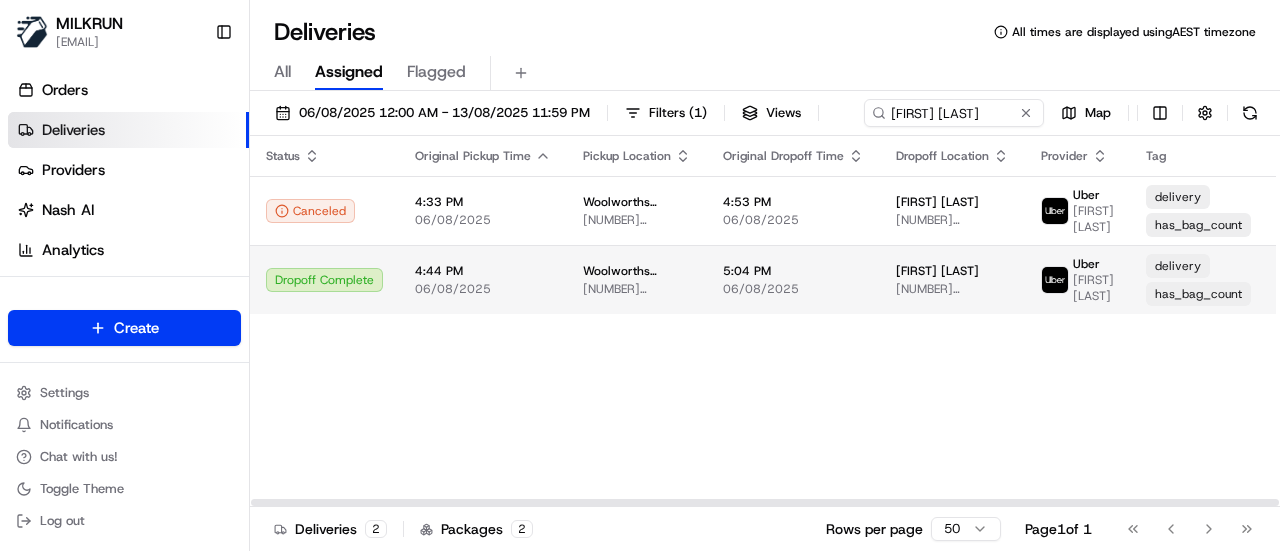 click on "Liz Petrovic 1 Davenport Cres, Cranbourne West, VIC 3977, AU" at bounding box center [952, 279] 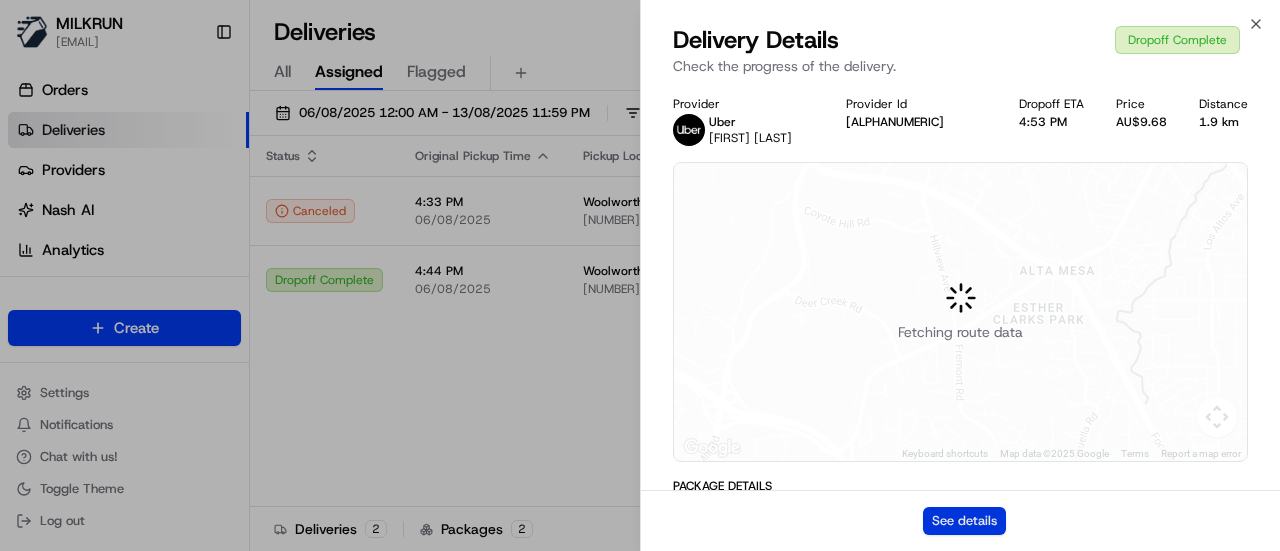 click on "See details" at bounding box center [964, 521] 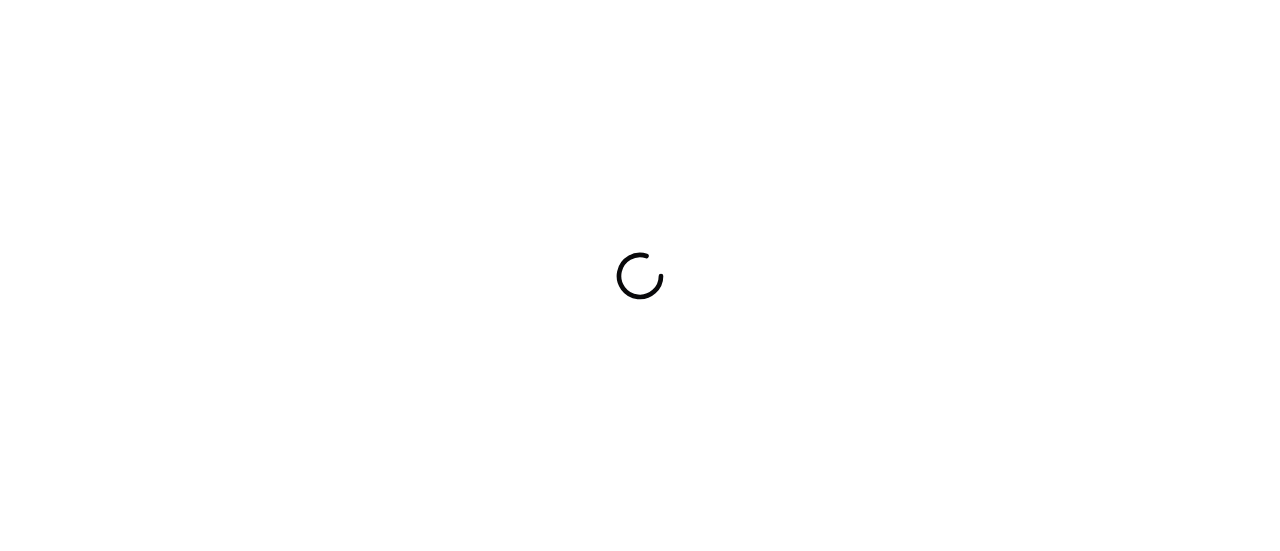 scroll, scrollTop: 0, scrollLeft: 0, axis: both 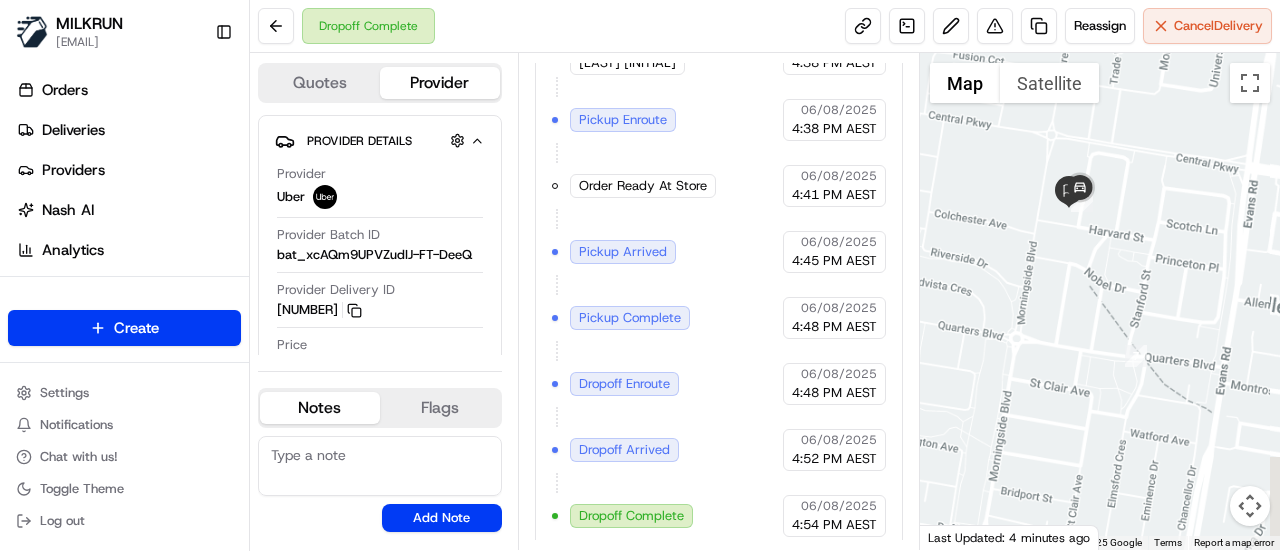 drag, startPoint x: 1086, startPoint y: 184, endPoint x: 971, endPoint y: 364, distance: 213.6001 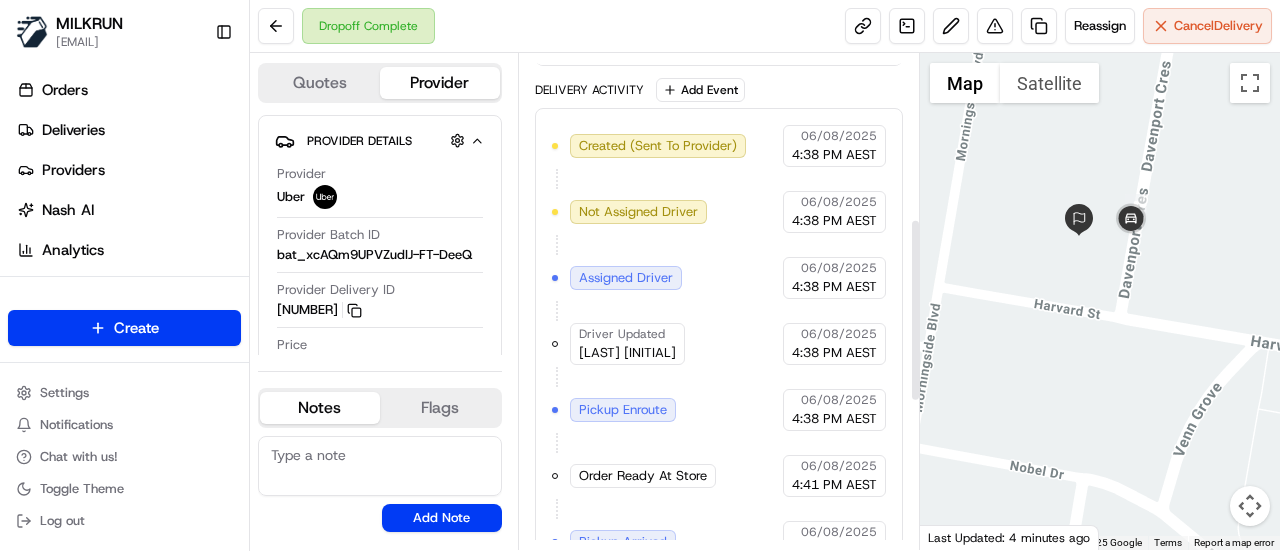 scroll, scrollTop: 447, scrollLeft: 0, axis: vertical 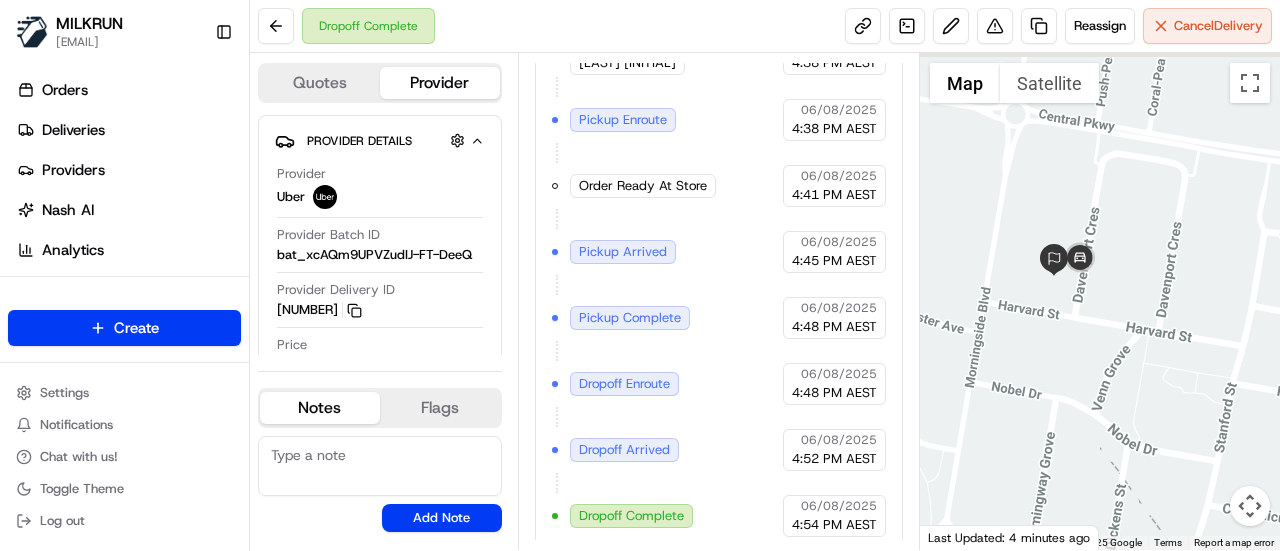 drag, startPoint x: 1234, startPoint y: 215, endPoint x: 1194, endPoint y: 275, distance: 72.11102 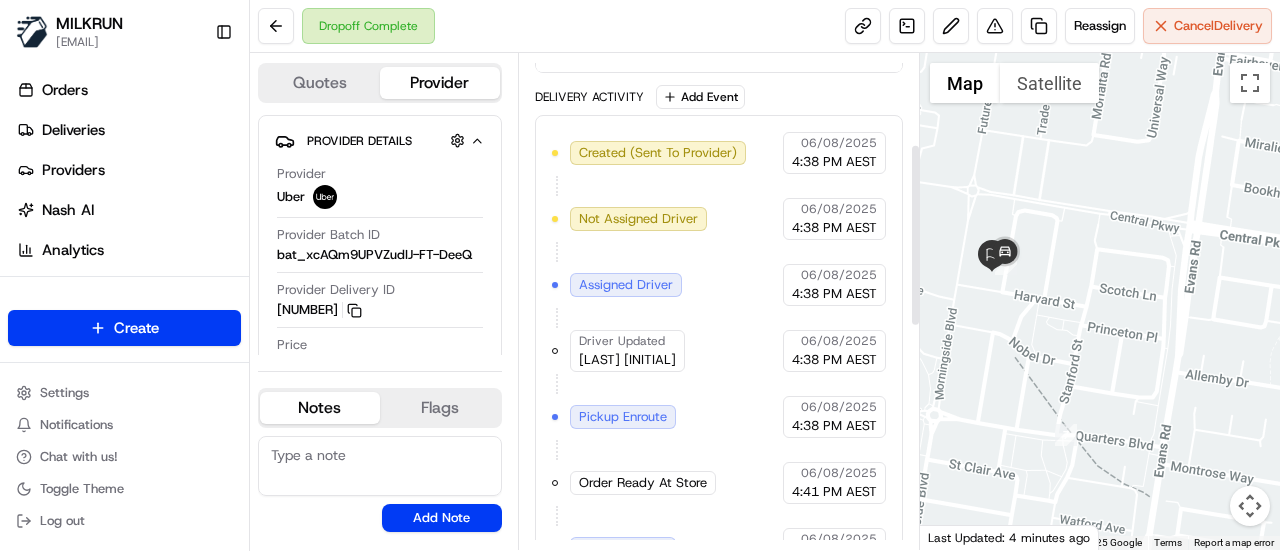 scroll, scrollTop: 247, scrollLeft: 0, axis: vertical 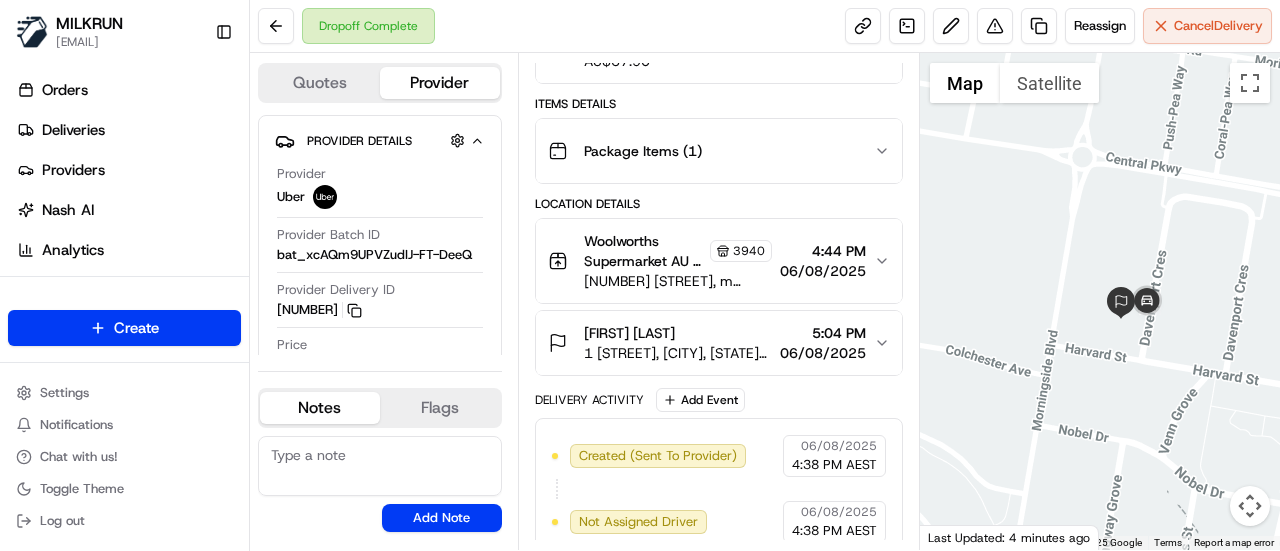 drag, startPoint x: 1036, startPoint y: 209, endPoint x: 1161, endPoint y: 264, distance: 136.565 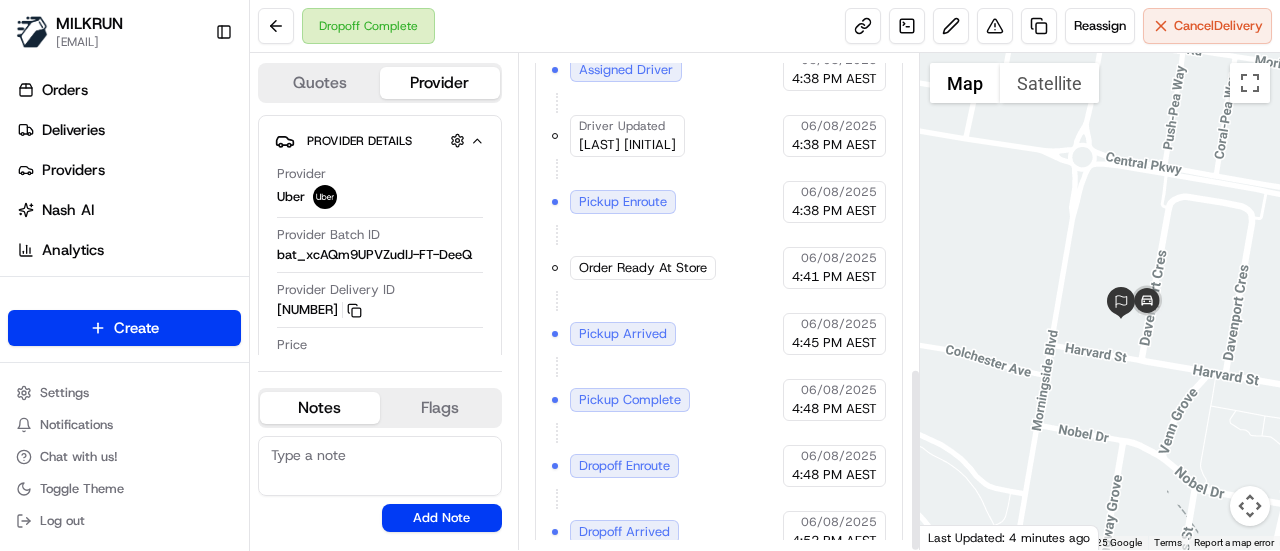 scroll, scrollTop: 847, scrollLeft: 0, axis: vertical 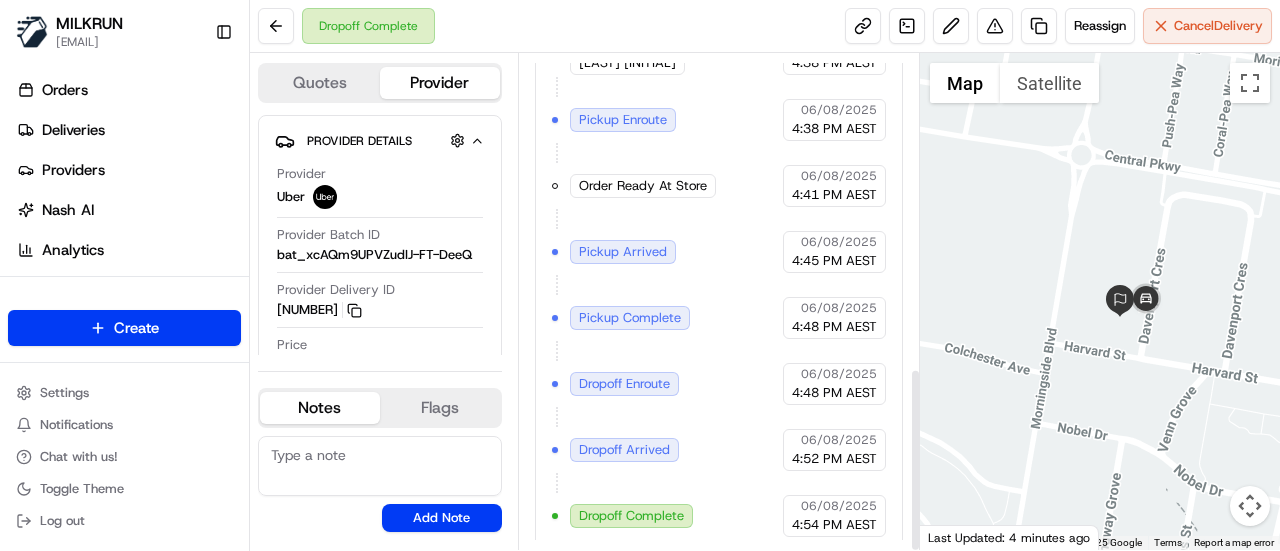 click at bounding box center (1100, 301) 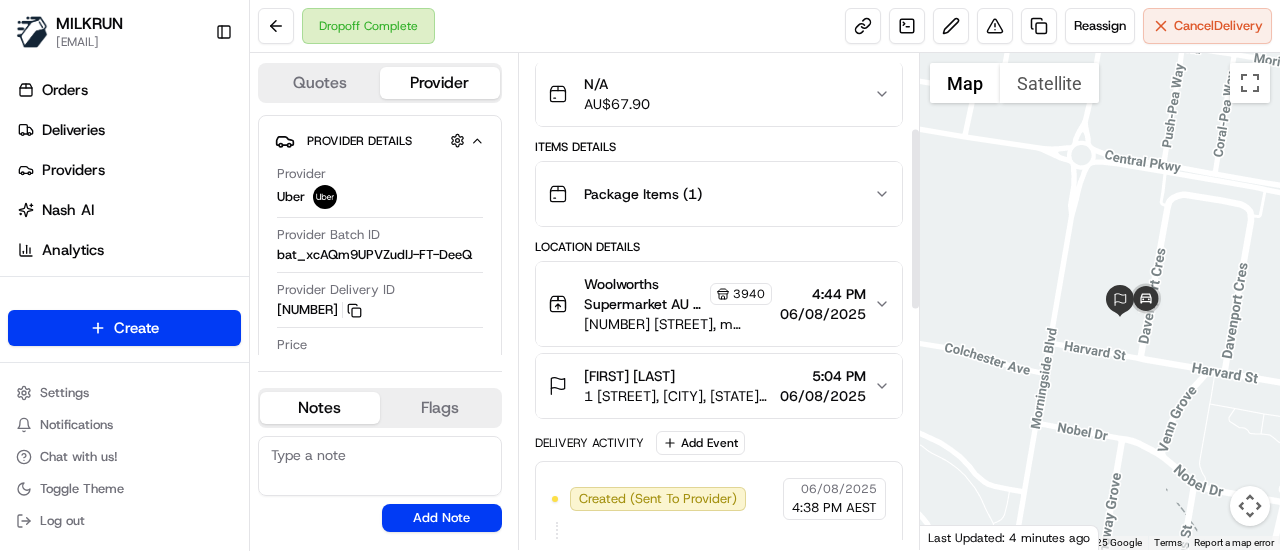 scroll, scrollTop: 147, scrollLeft: 0, axis: vertical 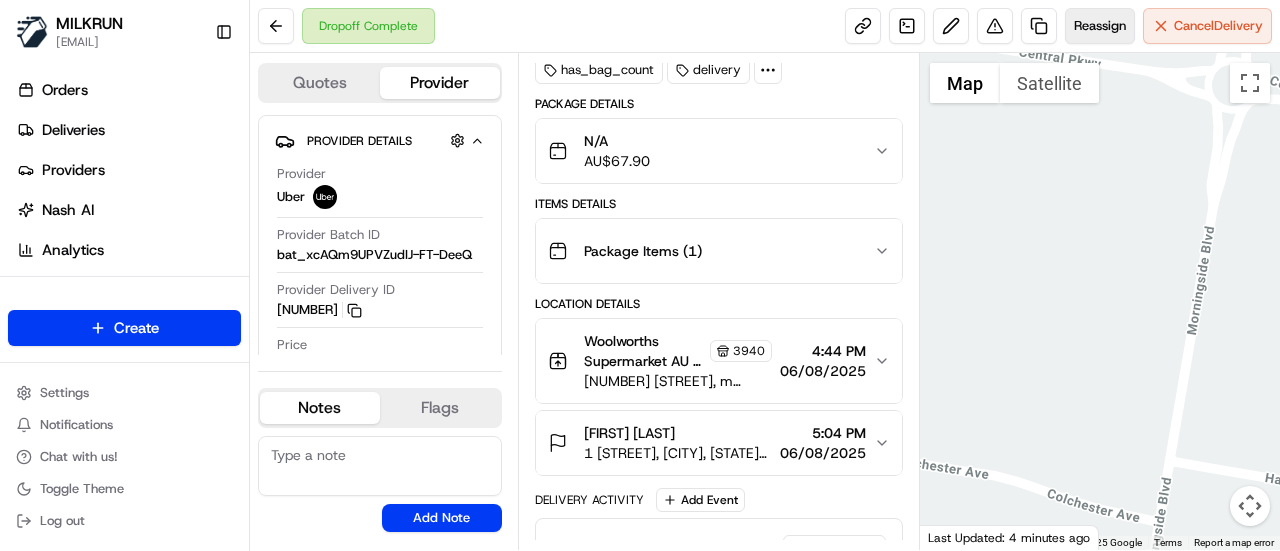 click on "Reassign" at bounding box center (1100, 26) 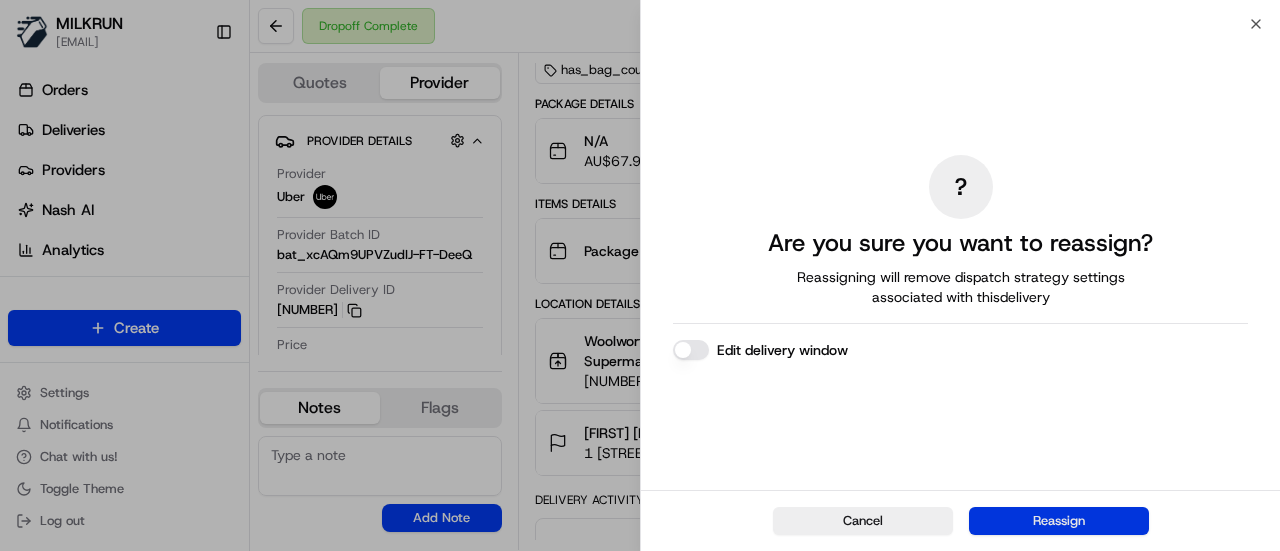 click on "Reassign" at bounding box center [1059, 521] 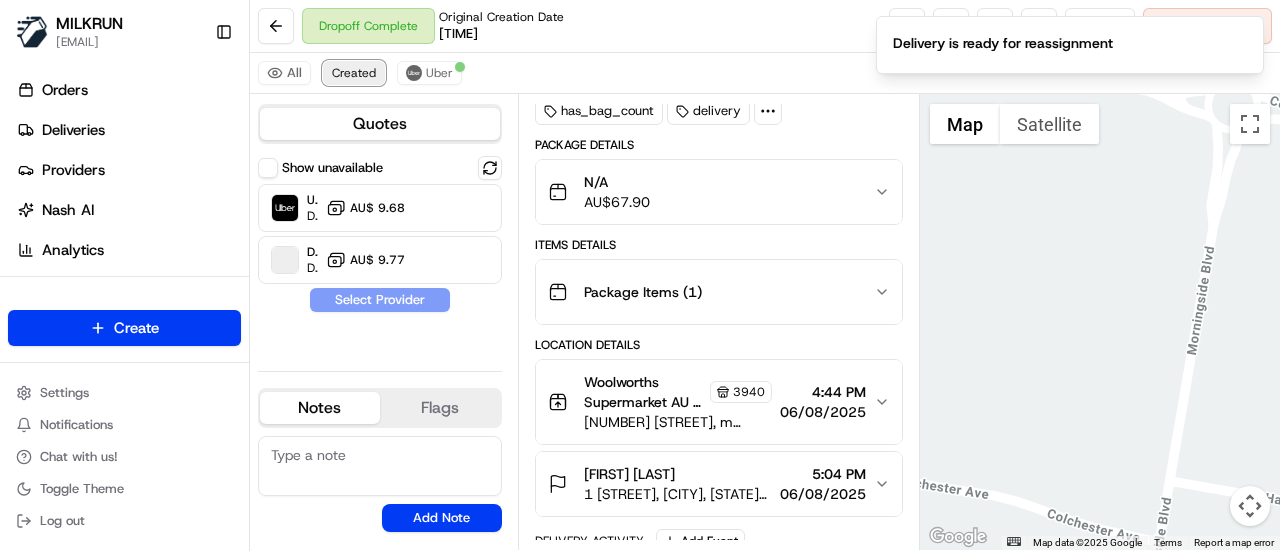click on "Created" at bounding box center [354, 73] 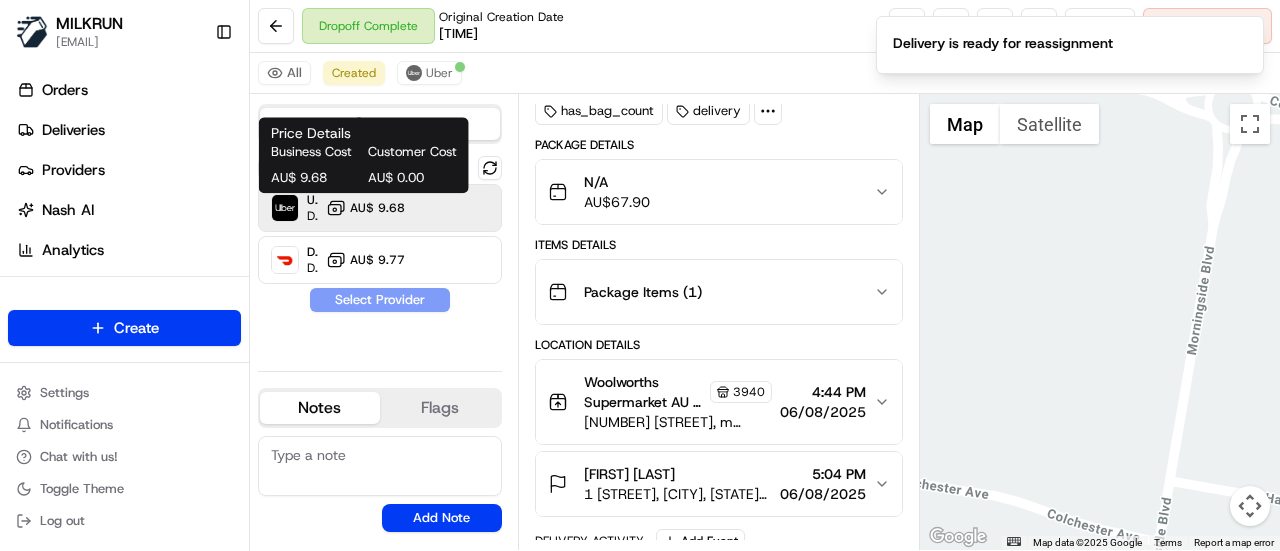 click on "AU$   9.68" at bounding box center (377, 208) 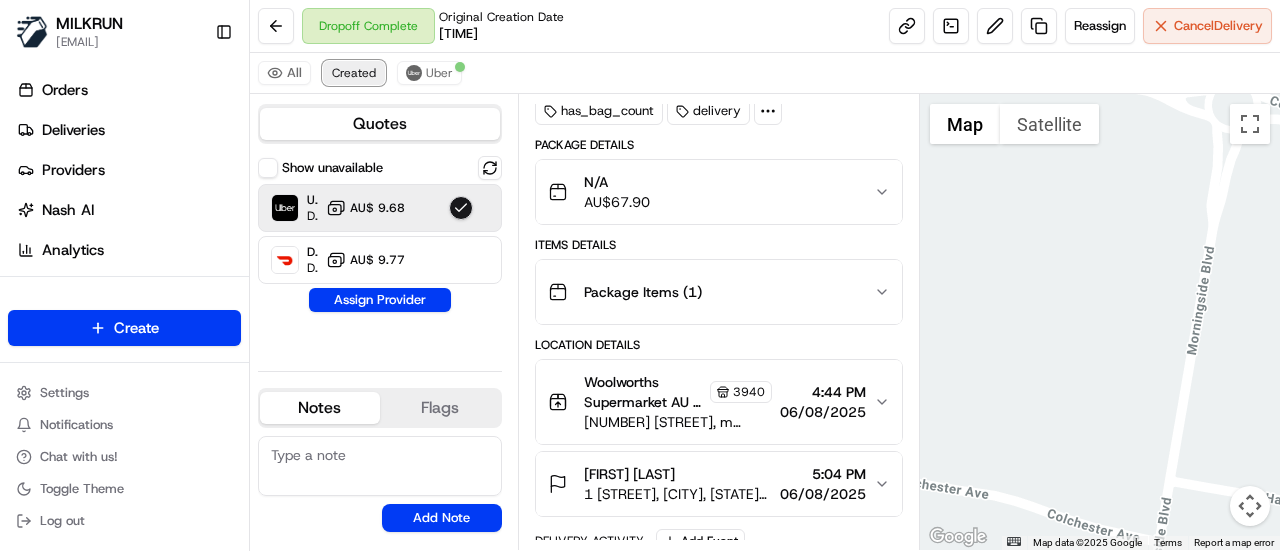 click on "Created" at bounding box center (354, 73) 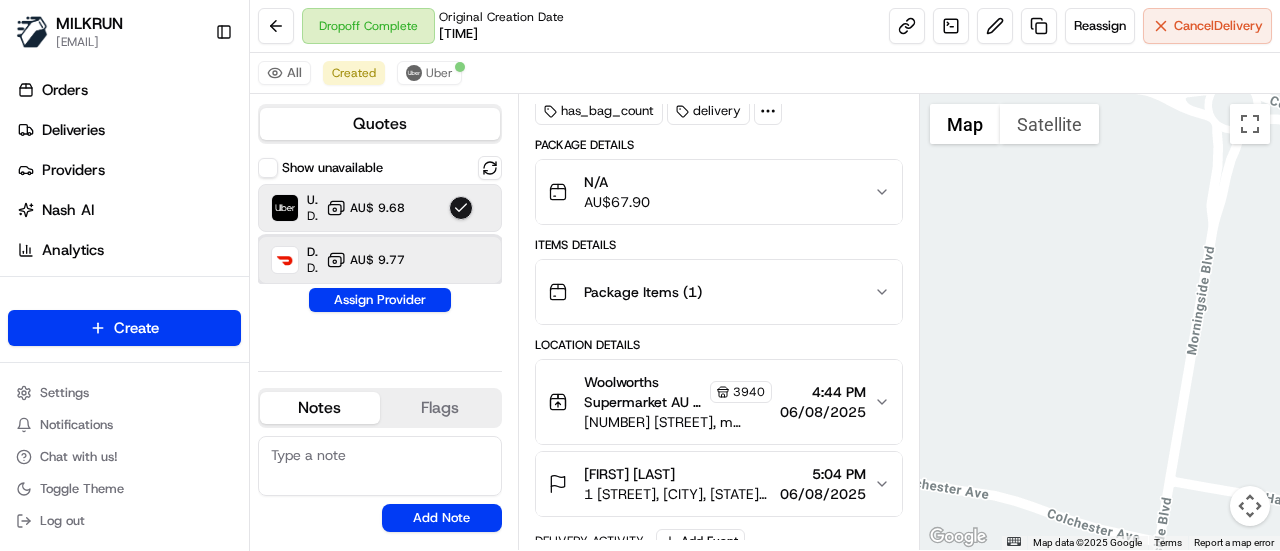 click at bounding box center [461, 260] 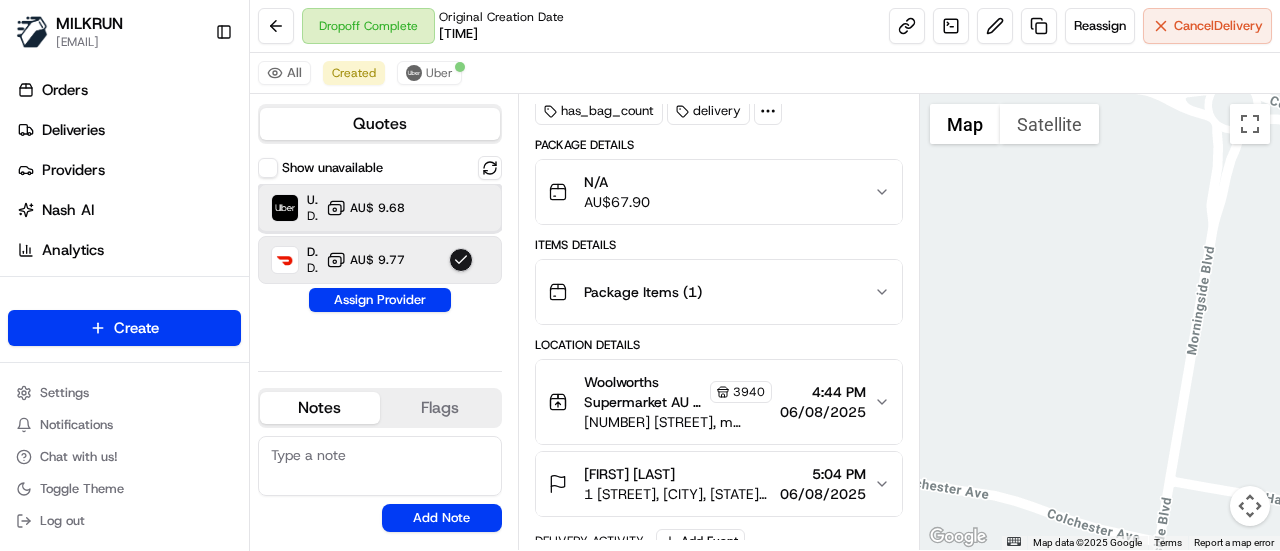 click on "Uber Dropoff ETA   21 minutes AU$   9.68" at bounding box center (380, 208) 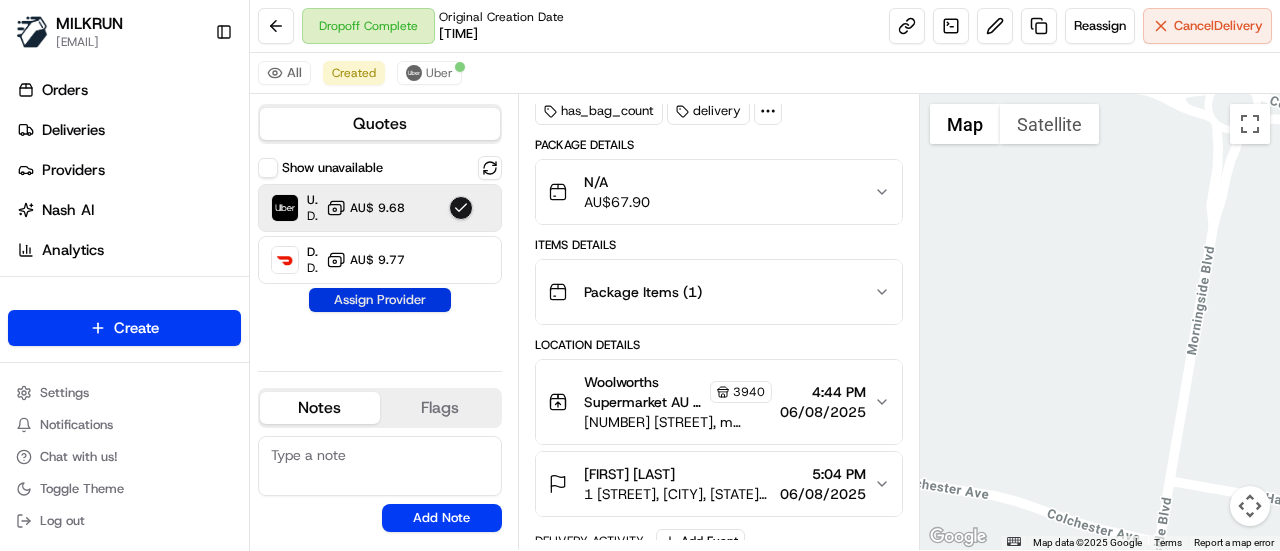 click on "Assign Provider" at bounding box center (380, 300) 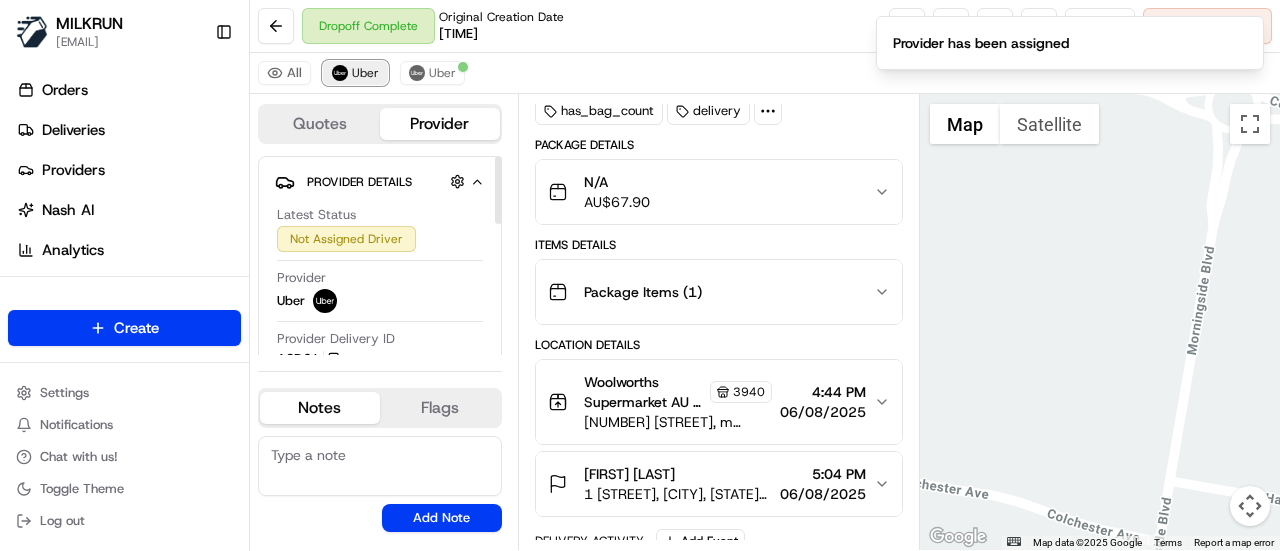 click on "Uber" at bounding box center (365, 73) 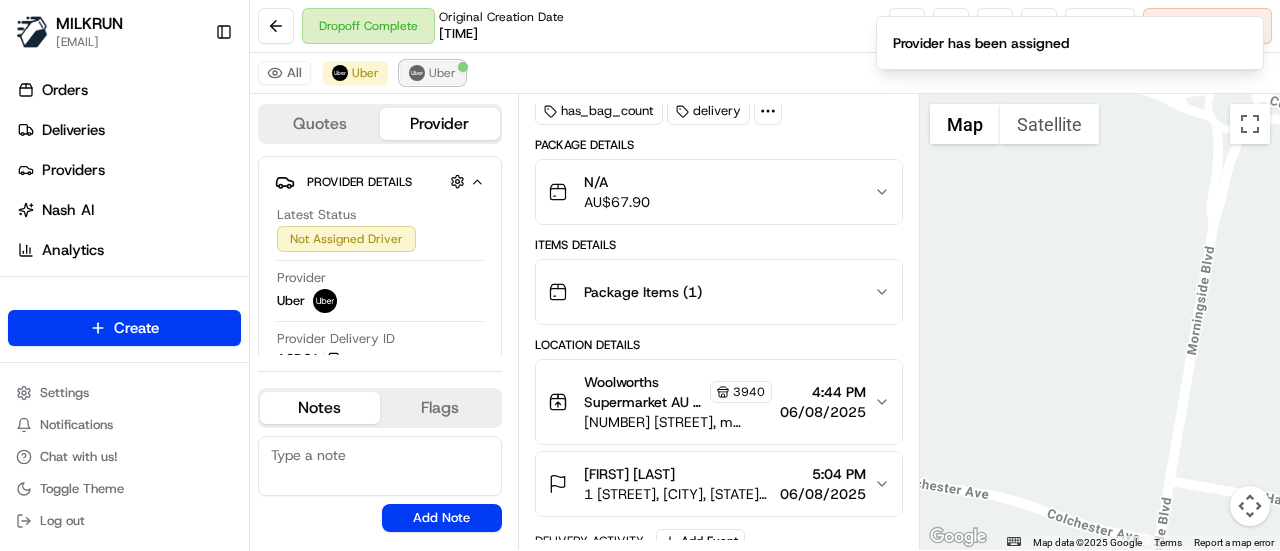 click on "Uber" at bounding box center [442, 73] 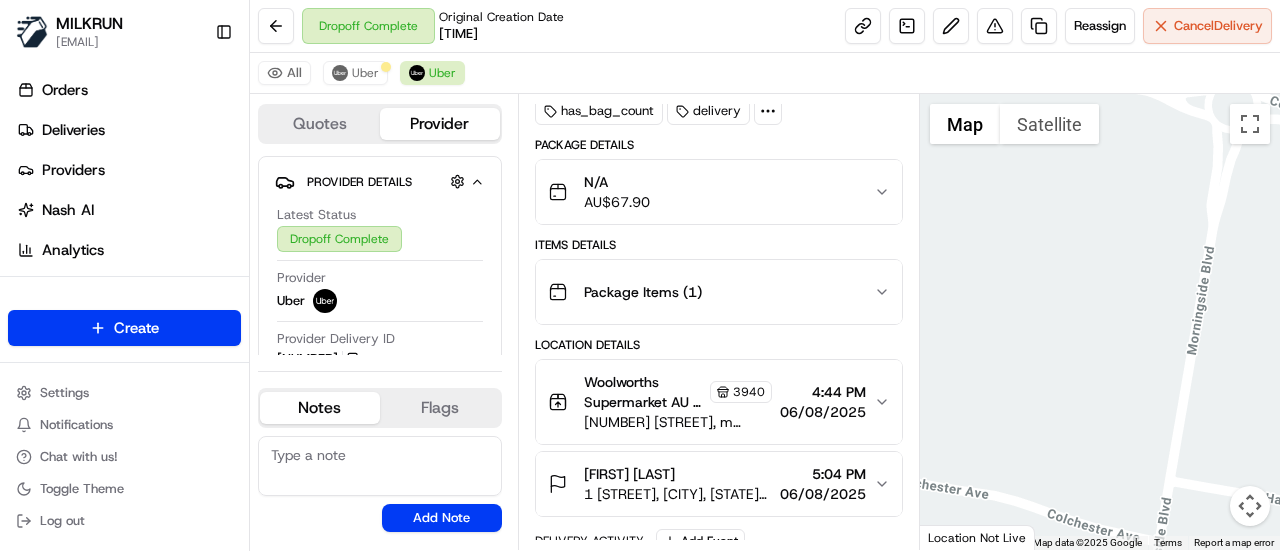 click on "All Uber Uber" at bounding box center (765, 73) 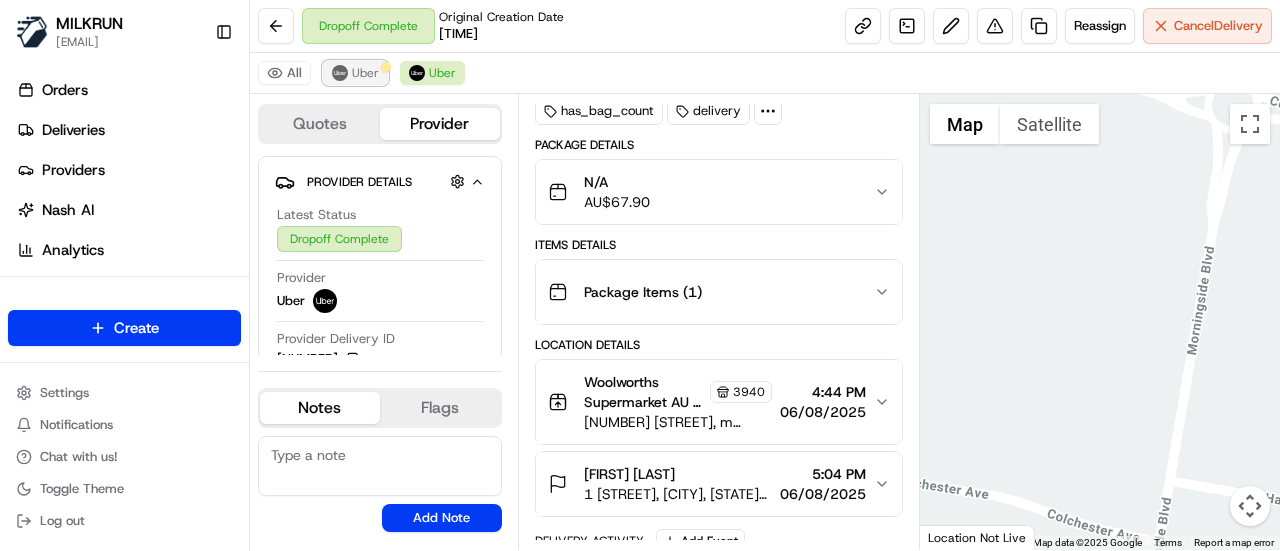 click on "Uber" at bounding box center (355, 73) 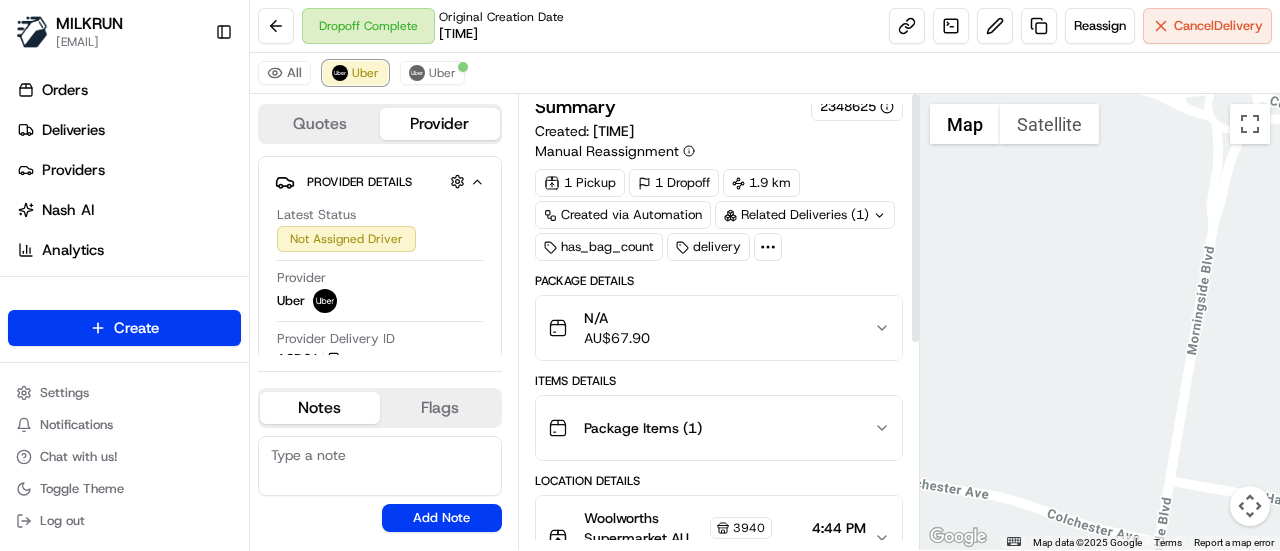 scroll, scrollTop: 0, scrollLeft: 0, axis: both 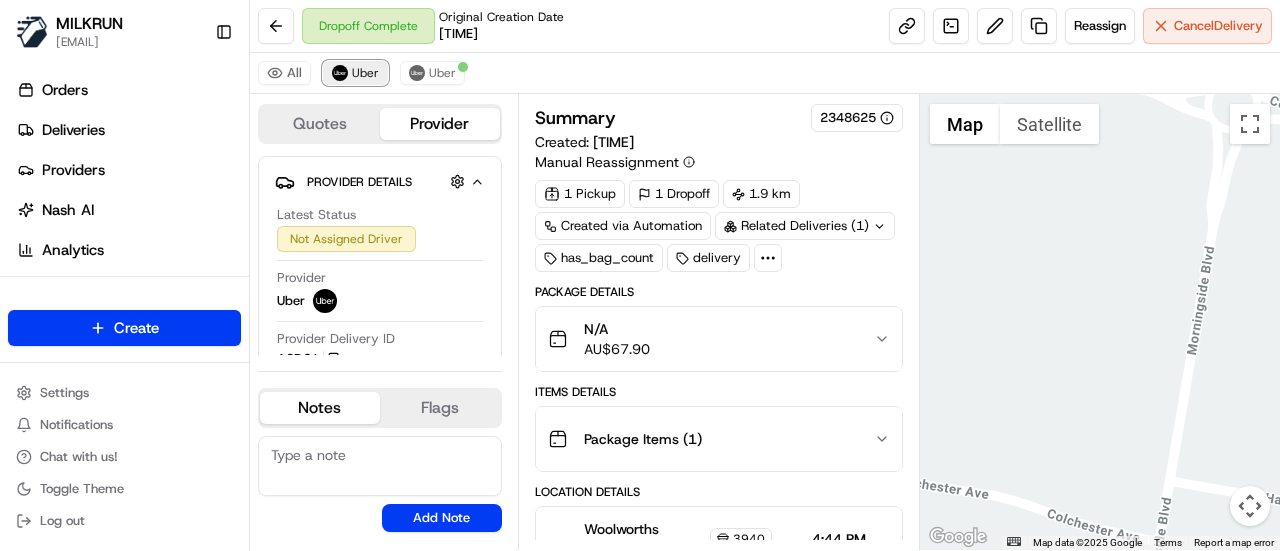 click on "Uber" at bounding box center (355, 73) 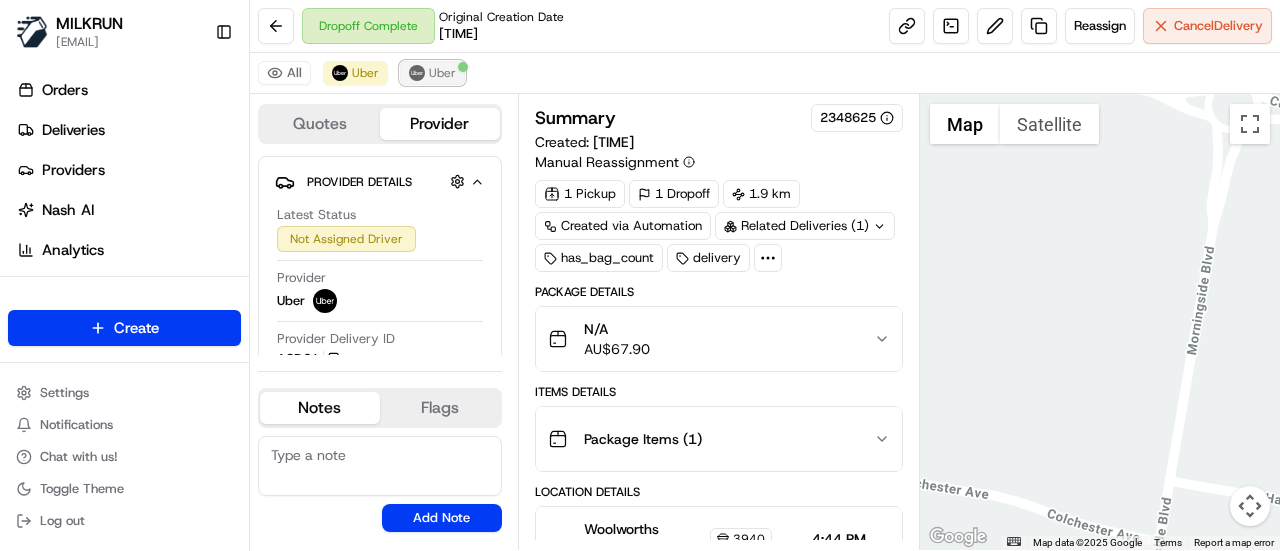 click on "Uber" at bounding box center [432, 73] 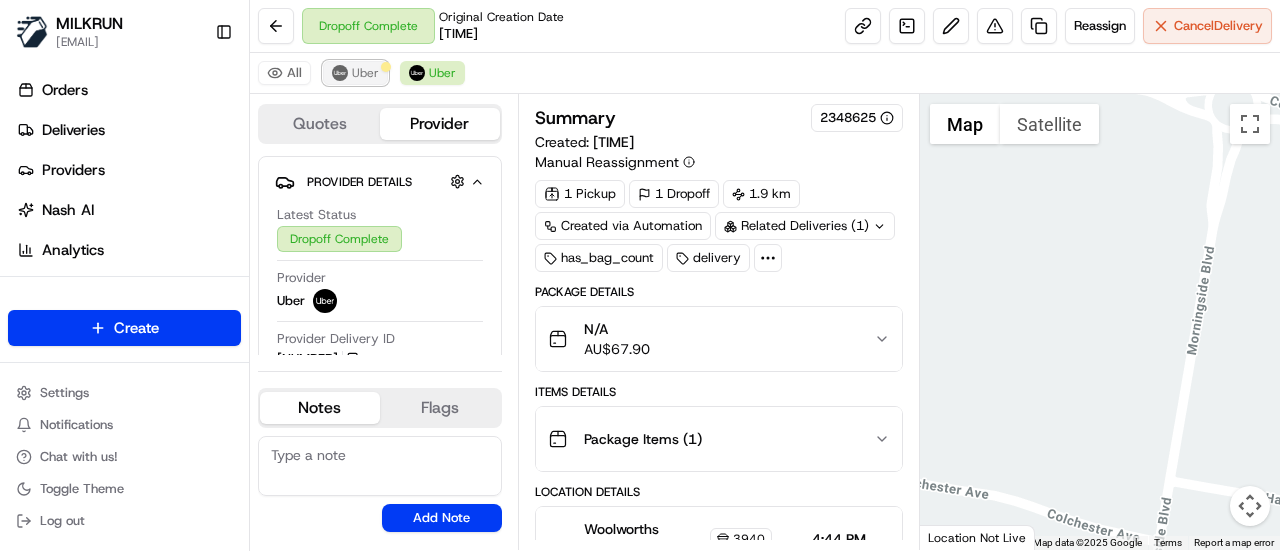 click on "Uber" at bounding box center [365, 73] 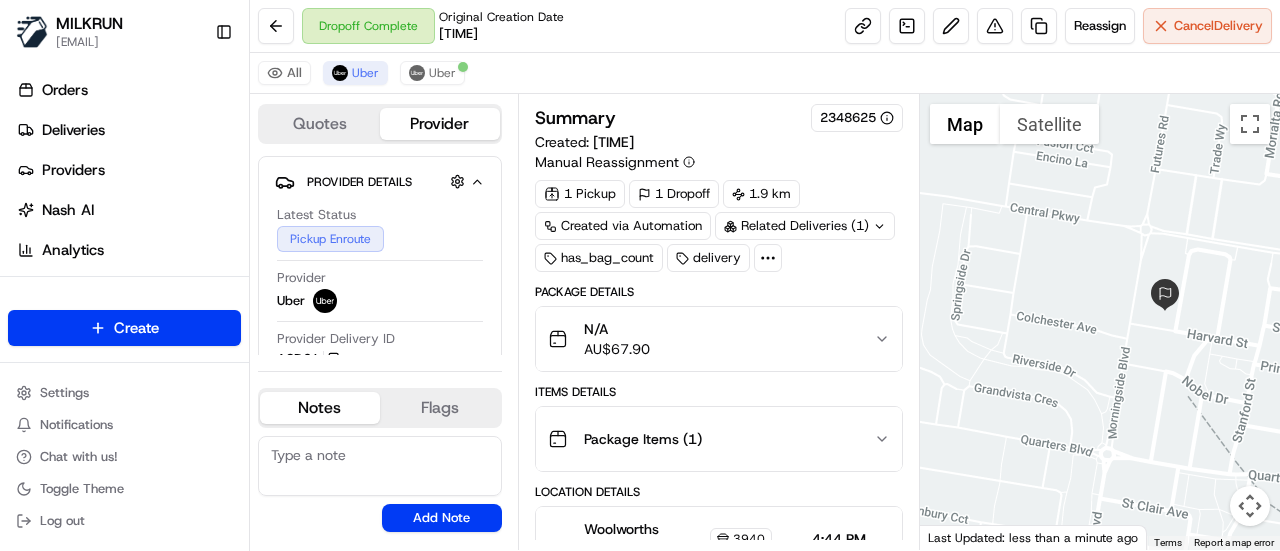 click on "All Uber Uber" at bounding box center (765, 73) 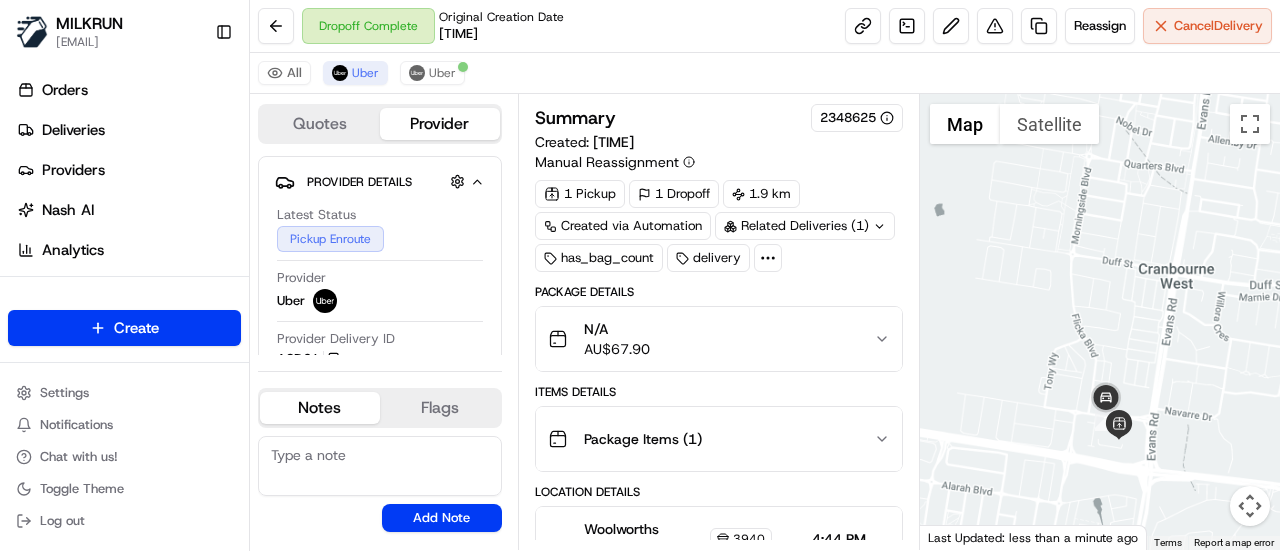 drag, startPoint x: 1173, startPoint y: 389, endPoint x: 1178, endPoint y: 238, distance: 151.08276 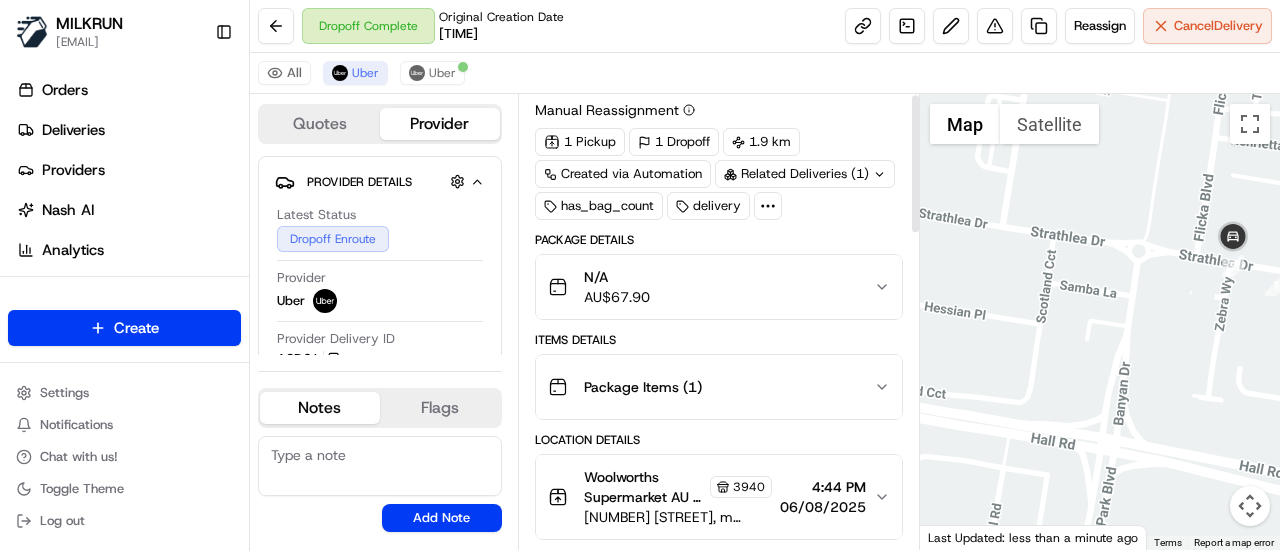 scroll, scrollTop: 0, scrollLeft: 0, axis: both 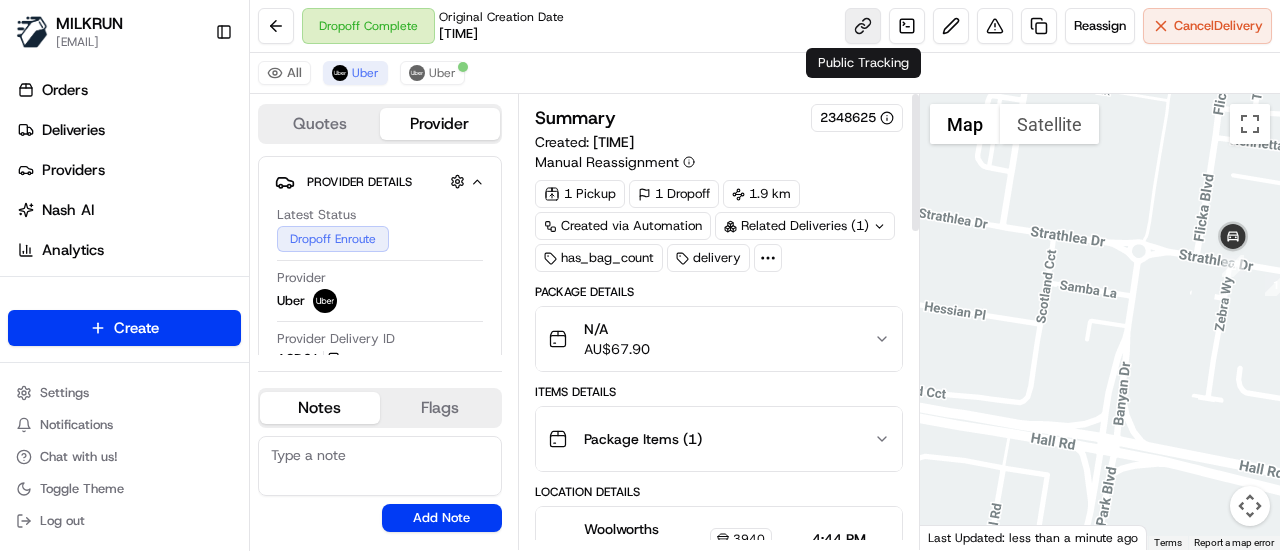 click at bounding box center (863, 26) 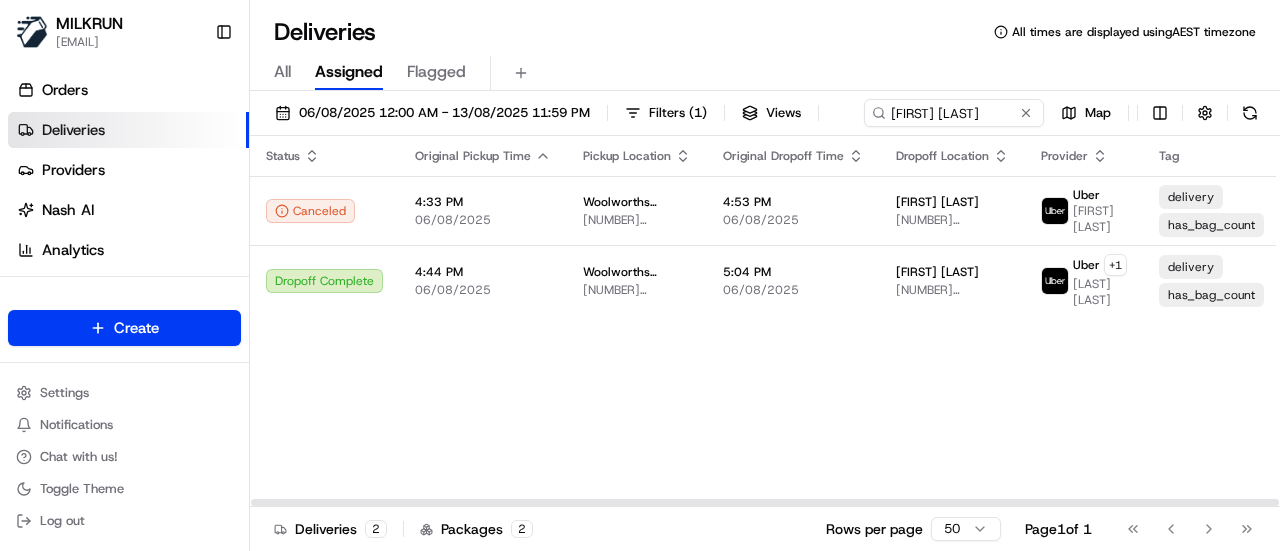 scroll, scrollTop: 0, scrollLeft: 0, axis: both 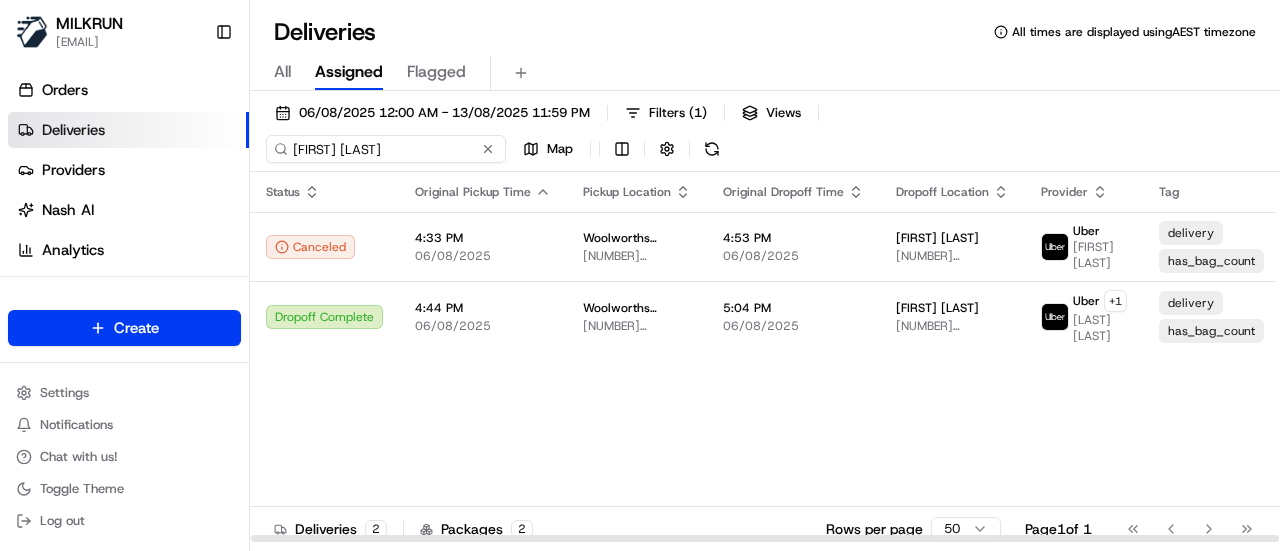 click on "[DATE] [TIME] - [DATE] [TIME] Filters ( [NUMBER] ) Views [FIRST] [LAST] Map" at bounding box center (765, 135) 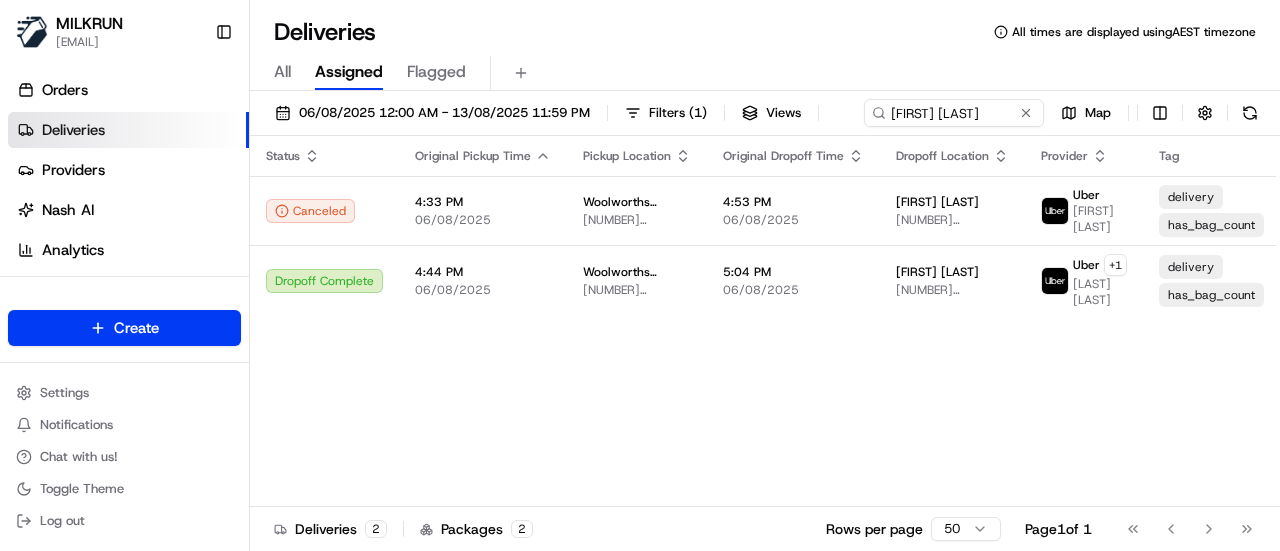 click on "[DATE] [TIME] - [DATE] [TIME] Filters ( [NUMBER] ) Views [FIRST] [LAST] Map" at bounding box center (765, 117) 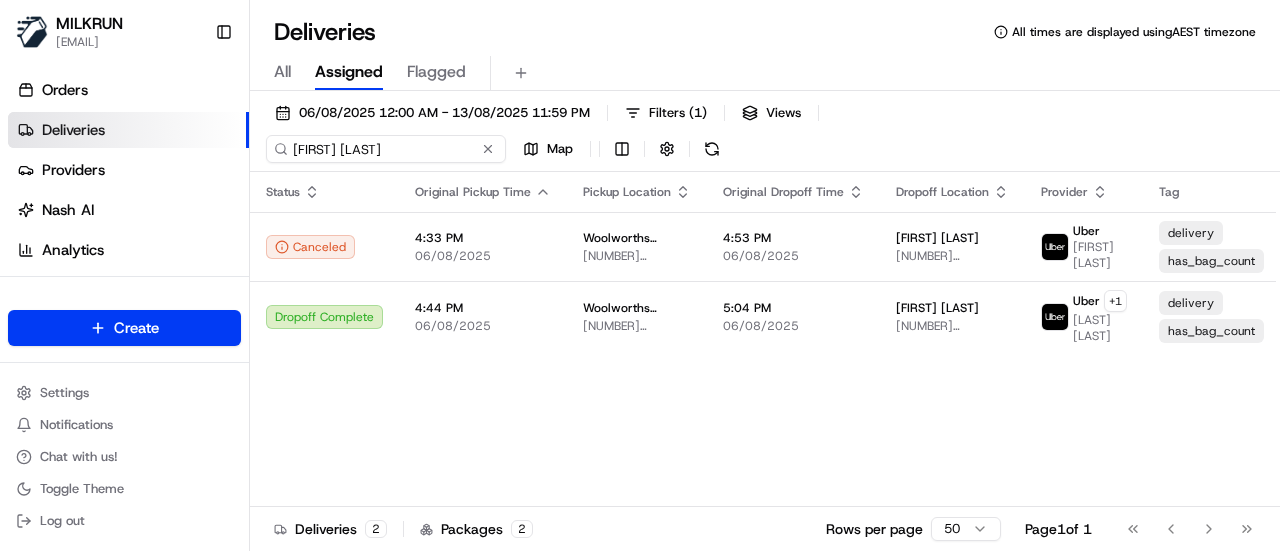 click on "[DATE] [TIME] - [DATE] [TIME] Filters ( [NUMBER] ) Views [FIRST] [LAST] Map" at bounding box center [765, 135] 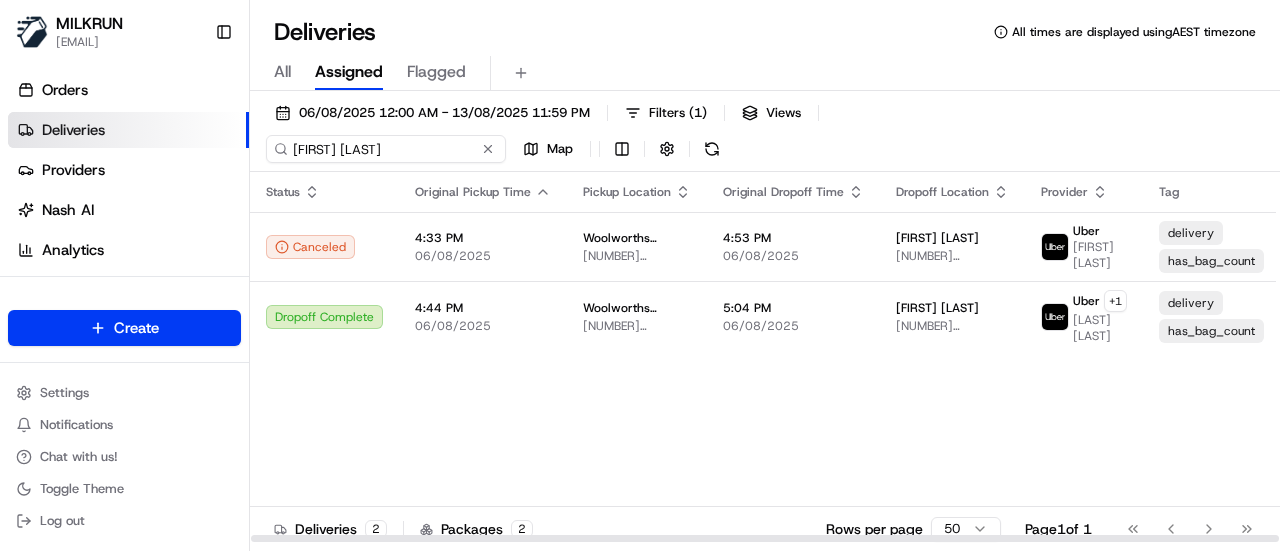 click on "[FIRST] [LAST]" at bounding box center (386, 149) 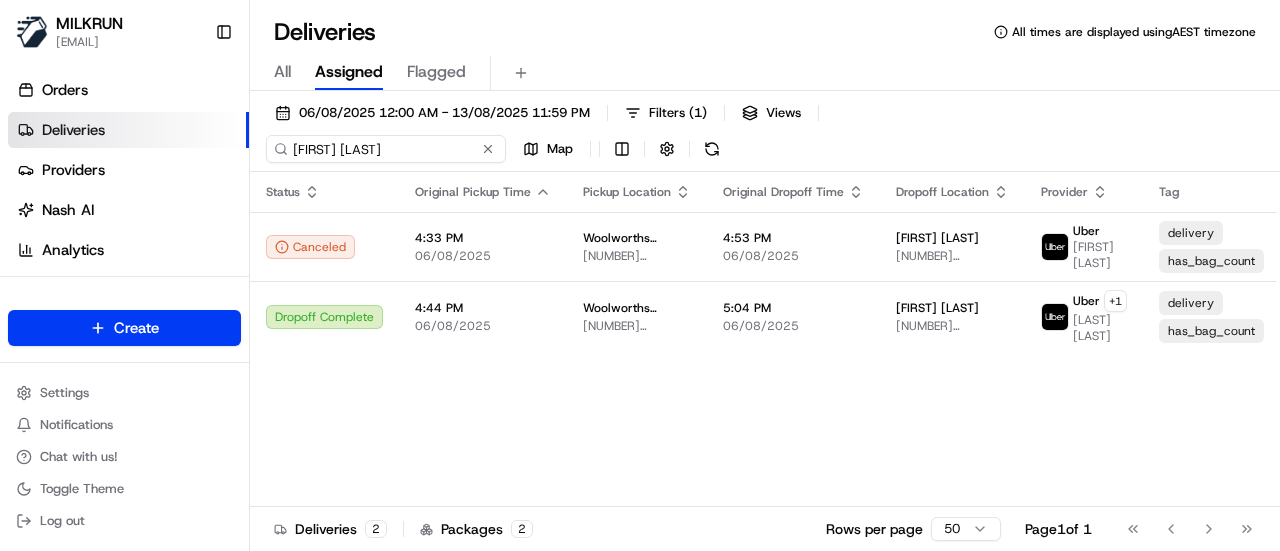 click on "[FIRST] [LAST]" at bounding box center (386, 149) 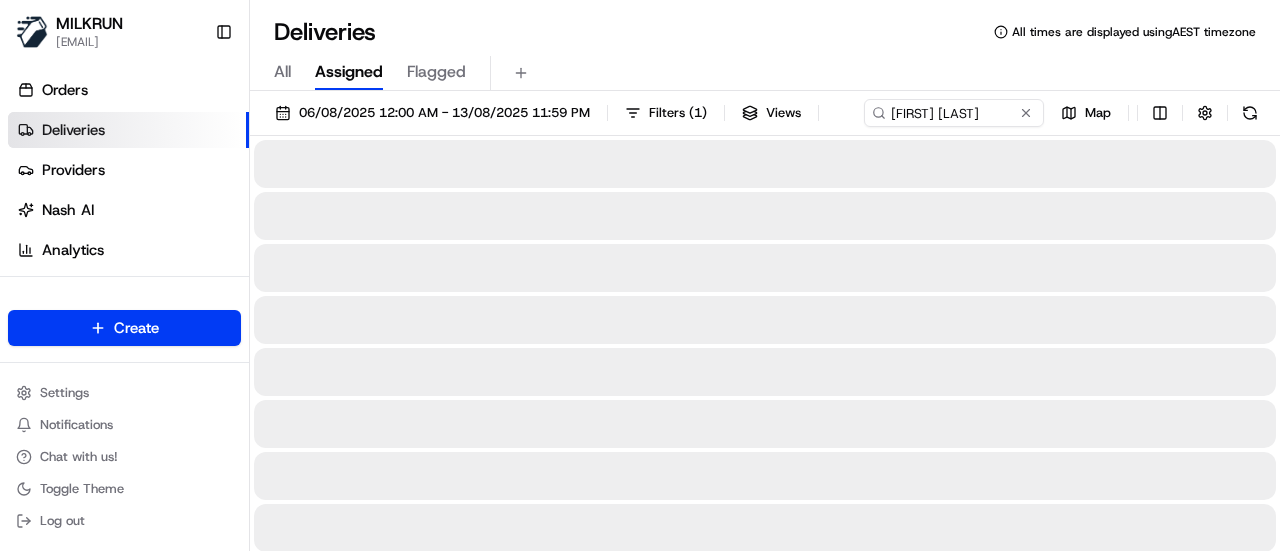 click on "Deliveries All times are displayed using  AEST   timezone" at bounding box center [765, 32] 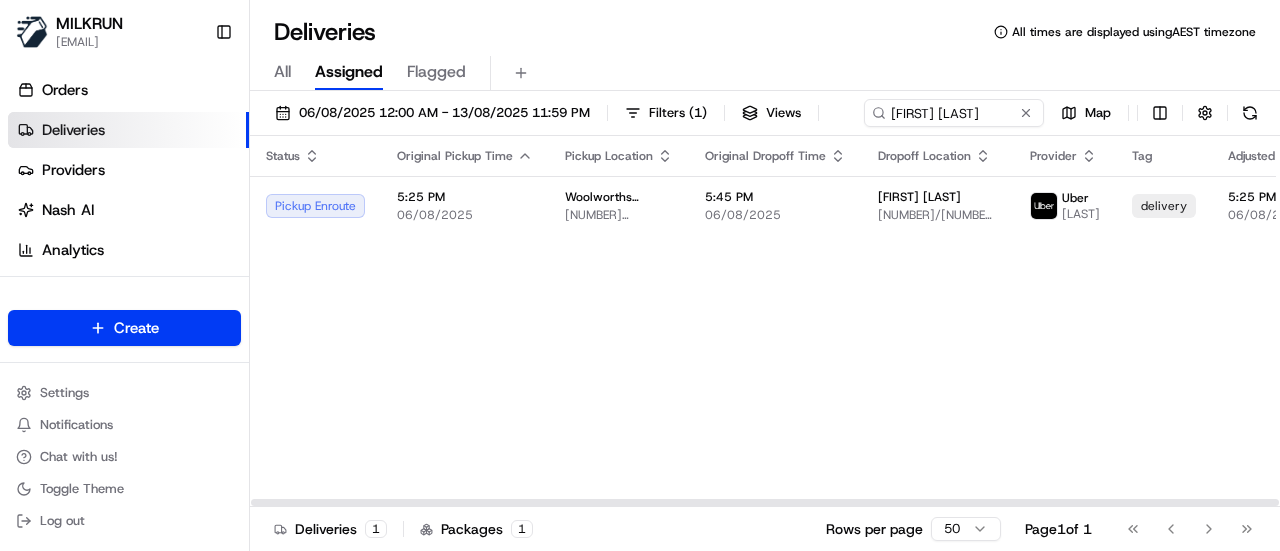 click on "Status Original Pickup Time Pickup Location Original Dropoff Time Dropoff Location Provider Tag Adjusted Pickup Time Actual Pickup Time Actual Dropoff Time Adjusted Dropoff Time Driving Distance Reference Id Action Pickup Enroute [TIME] [DATE] [COMPANY] [NUMBER] [STREET], [CITY], [STATE] [POSTAL_CODE], NZ [TIME] [DATE] [FIRST] [LAST] [BRAND] [LAST] delivery [TIME] [DATE] [TIME] [DATE] [DISTANCE] [REFERENCE_ID]" at bounding box center [1223, 321] 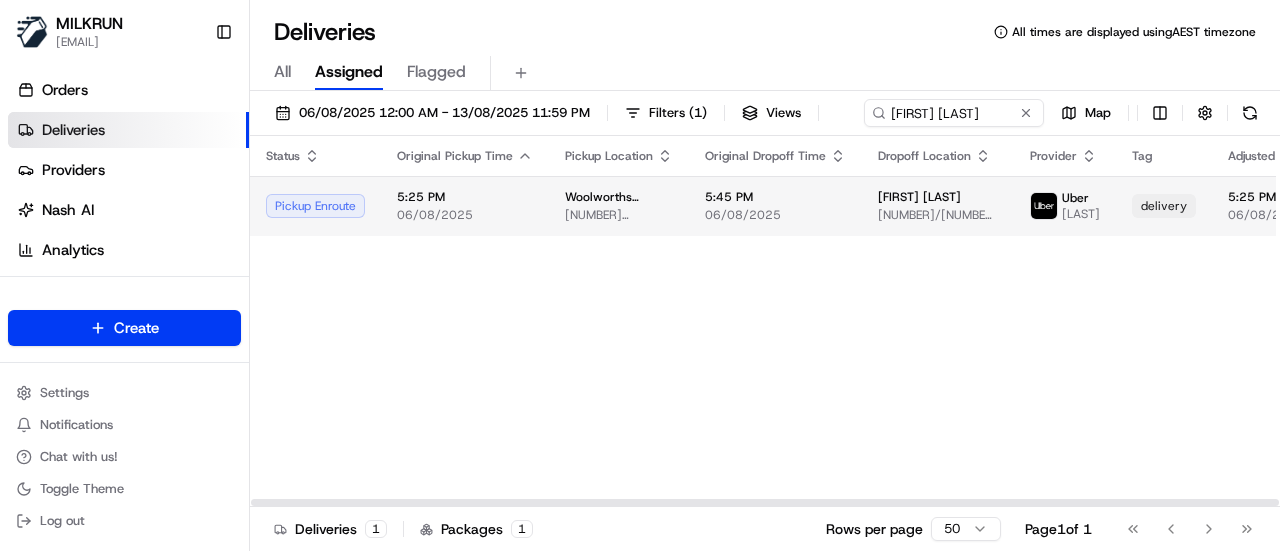 click on "06/08/2025" at bounding box center [775, 215] 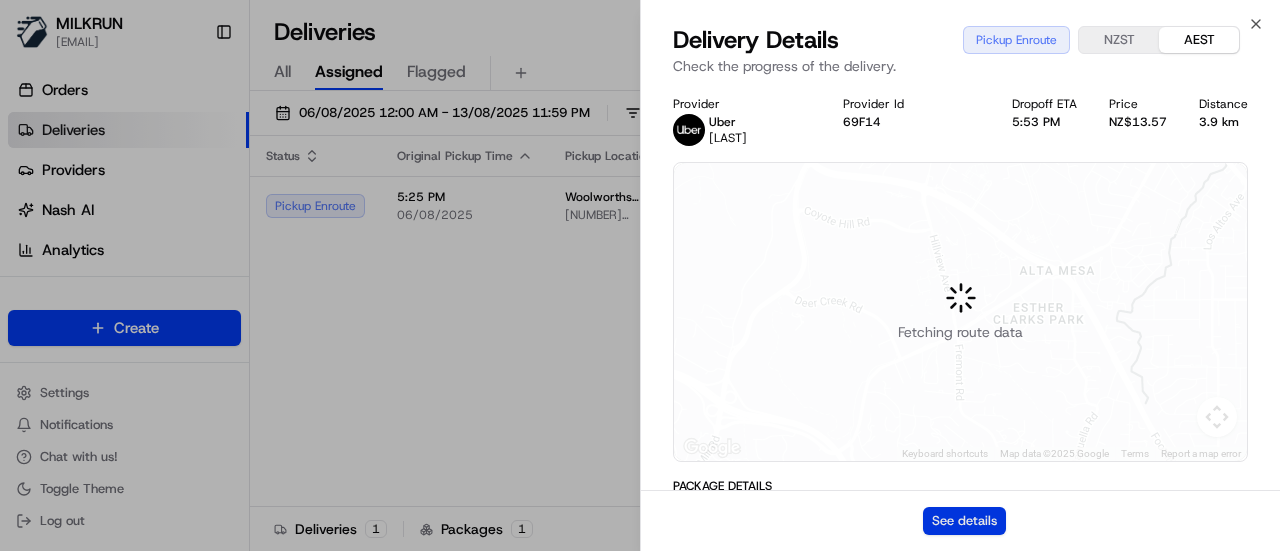 click on "See details" at bounding box center [964, 521] 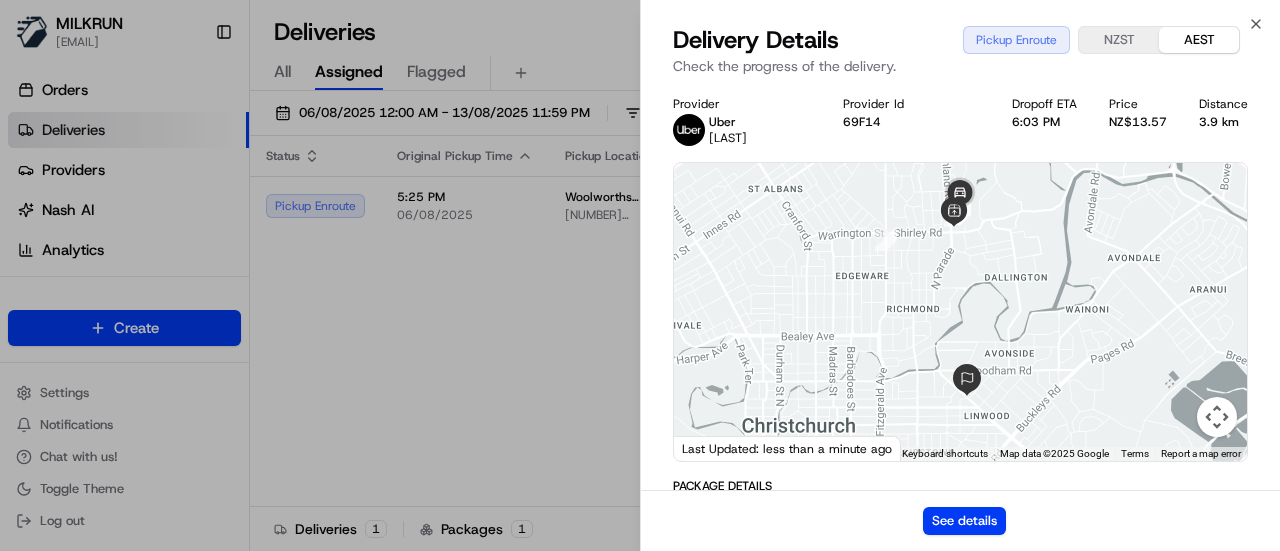 drag, startPoint x: 365, startPoint y: 435, endPoint x: 396, endPoint y: 537, distance: 106.60675 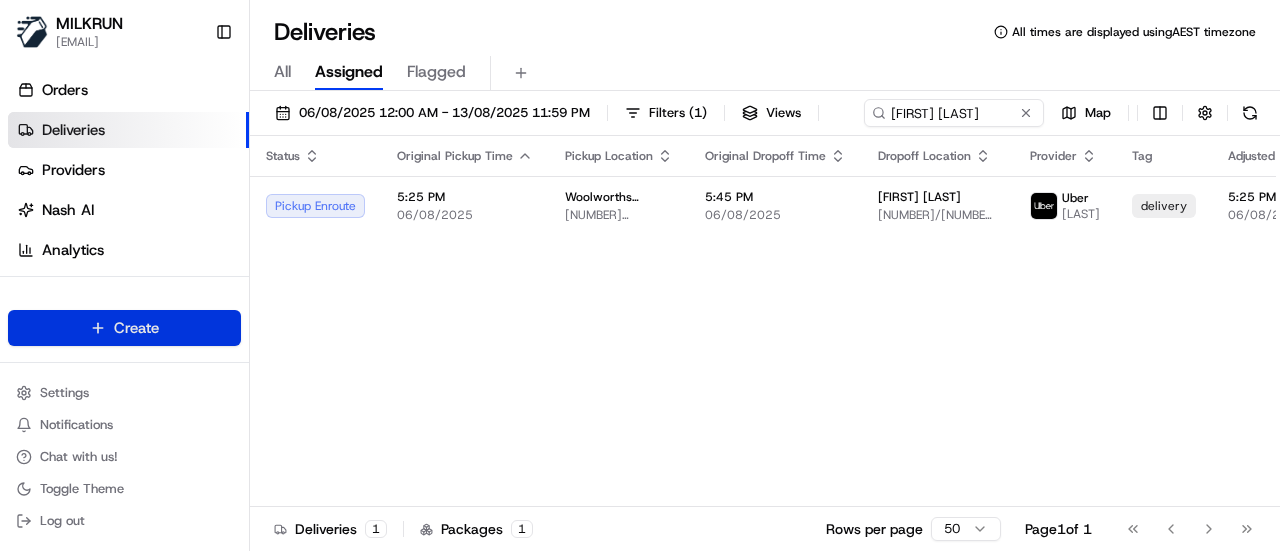 click on "MILKRUN [EMAIL] Toggle Sidebar Orders Deliveries Providers Nash AI Analytics Favorites Main Menu Members & Organization Organization Users Roles Preferences Customization Tracking Orchestration Automations Locations Pickup Locations Dropoff Locations AI Support Call Agent Billing Billing Refund Requests Integrations Notification Triggers Webhooks API Keys Request Logs Create Settings Notifications Chat with us! Toggle Theme Log out Deliveries All times are displayed using AEST timezone All Assigned Flagged [DATE] [TIME] - [DATE] [TIME] Filters ( [NUMBER] ) Views [FIRST] [LAST] Map Status Original Pickup Time Pickup Location Original Dropoff Time Dropoff Location Provider Tag Adjusted Pickup Time Actual Pickup Time Actual Dropoff Time Adjusted Dropoff Time Driving Distance Reference Id Action Pickup Enroute [TIME] [DATE] [COMPANY] [NUMBER] [STREET], [CITY], [STATE] [POSTAL_CODE], NZ [TIME] [DATE] [FIRST] [LAST] [BRAND] [LAST] delivery [TIME] [DATE]" at bounding box center [640, 275] 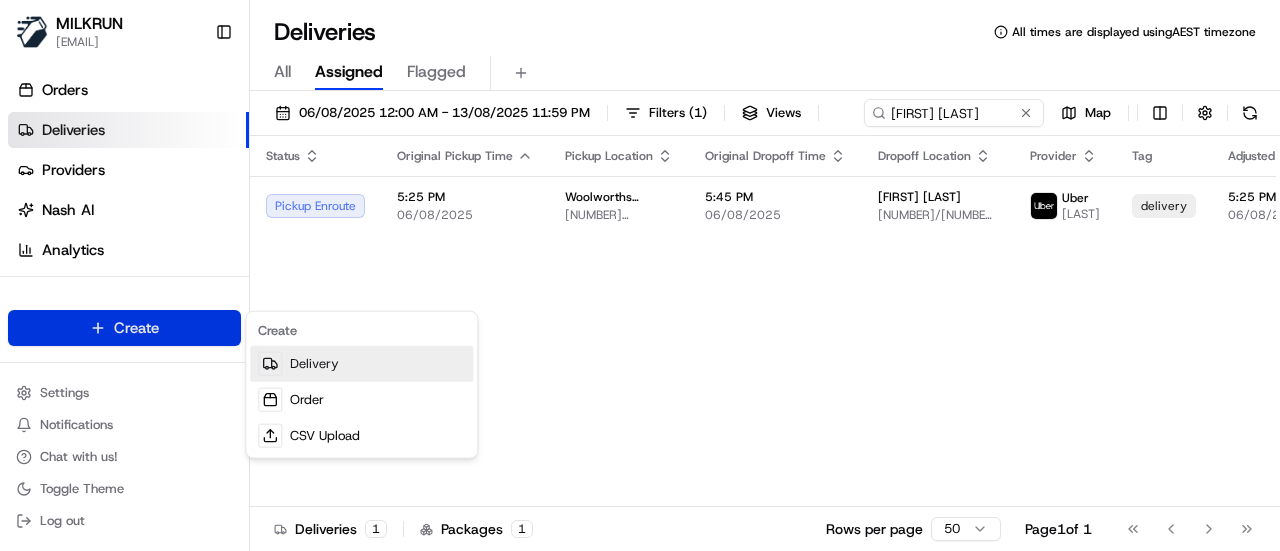 click on "Delivery" at bounding box center (361, 364) 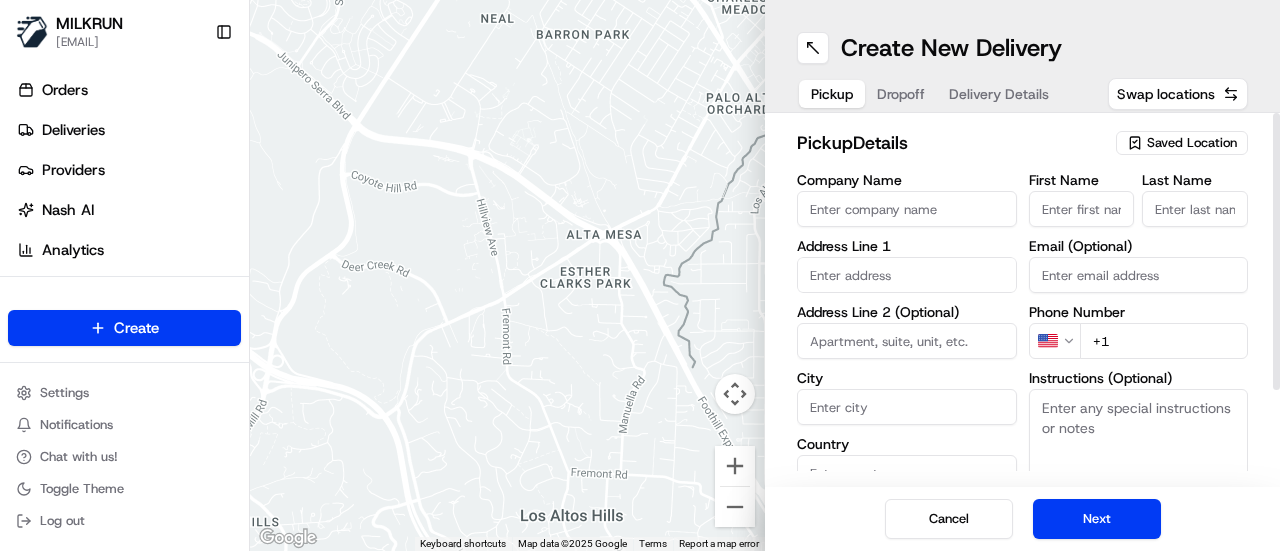 click on "Saved Location" at bounding box center (1192, 143) 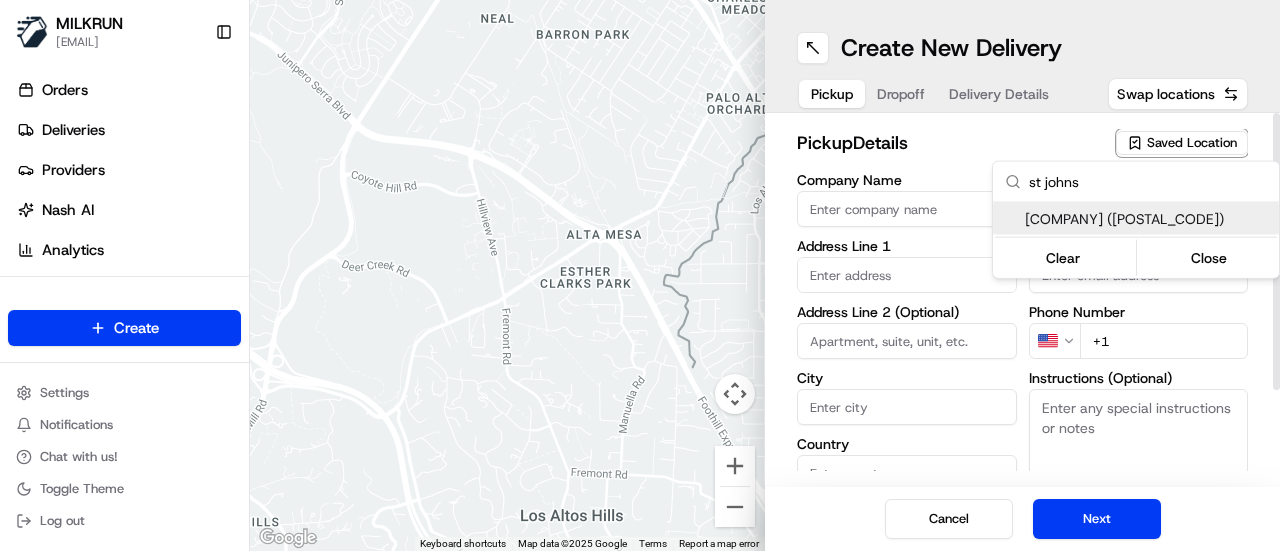 type on "st johns" 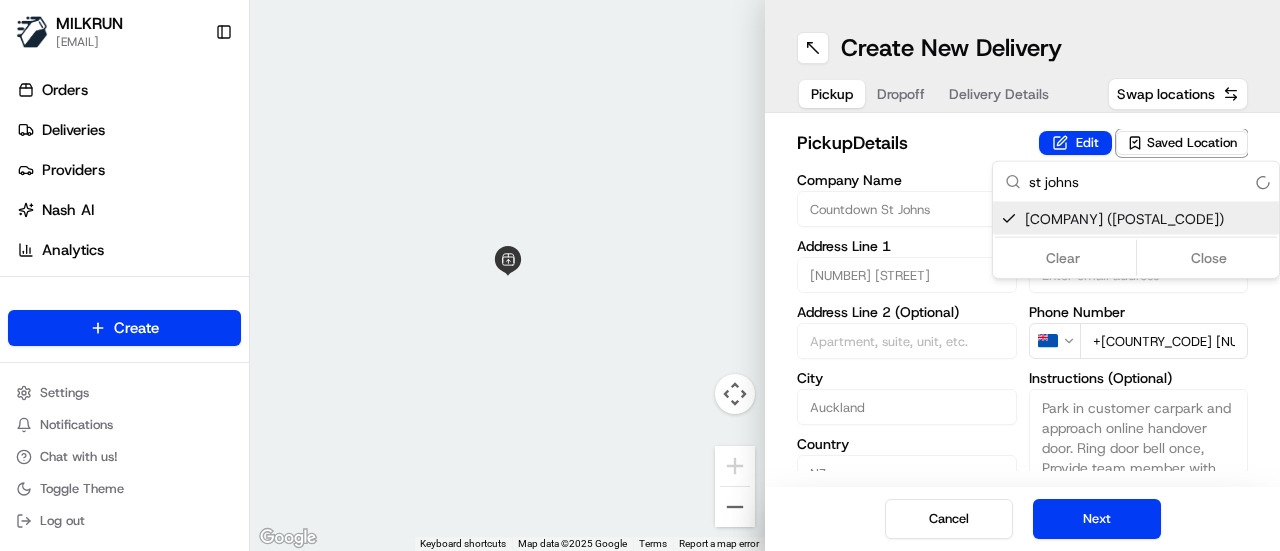 click on "MILKRUN [EMAIL] Toggle Sidebar Orders Deliveries Providers Nash AI Analytics Favorites Main Menu Members & Organization Organization Users Roles Preferences Customization Tracking Orchestration Automations Locations Pickup Locations Dropoff Locations AI Support Call Agent Billing Billing Refund Requests Integrations Notification Triggers Webhooks API Keys Request Logs Create Settings Notifications Chat with us! Toggle Theme Log out Move left Move right Move up Move down Zoom in Zoom out Home Jump left by 75% End Jump right by 75% Page Up Jump up by 75% Page Down Jump down by 75% Keyboard shortcuts Map Data Map data ©[YEAR] Google Map data ©[YEAR] Google [DISTANCE] Click to toggle between metric and imperial units Terms Report a map error Create New Delivery Pickup Dropoff Delivery Details Swap locations pickup Details Edit Saved Location Company Name [COMPANY] Address Line 1 [NUMBER] [STREET] Address Line 2 (Optional) City [CITY] Country NZ State" at bounding box center [640, 275] 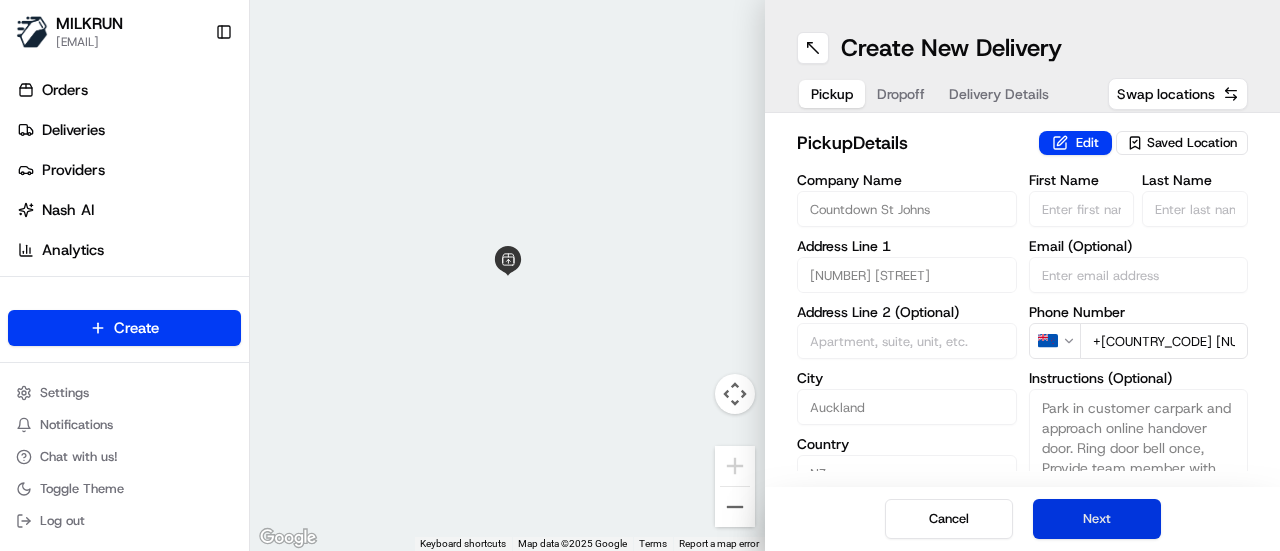 click on "Next" at bounding box center (1097, 519) 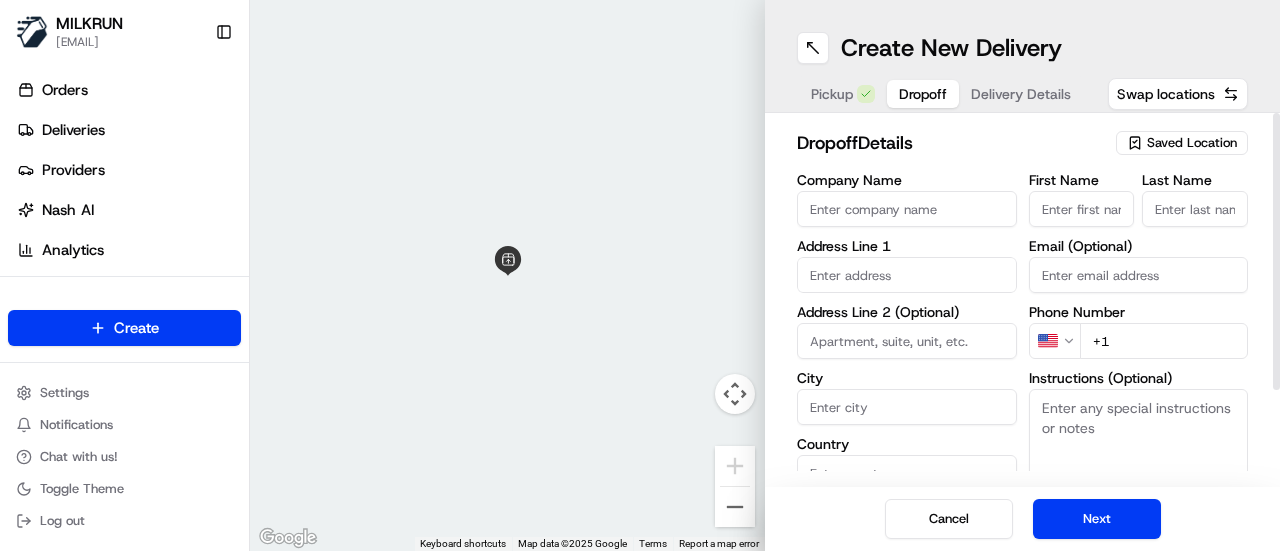click on "First Name" at bounding box center (1082, 209) 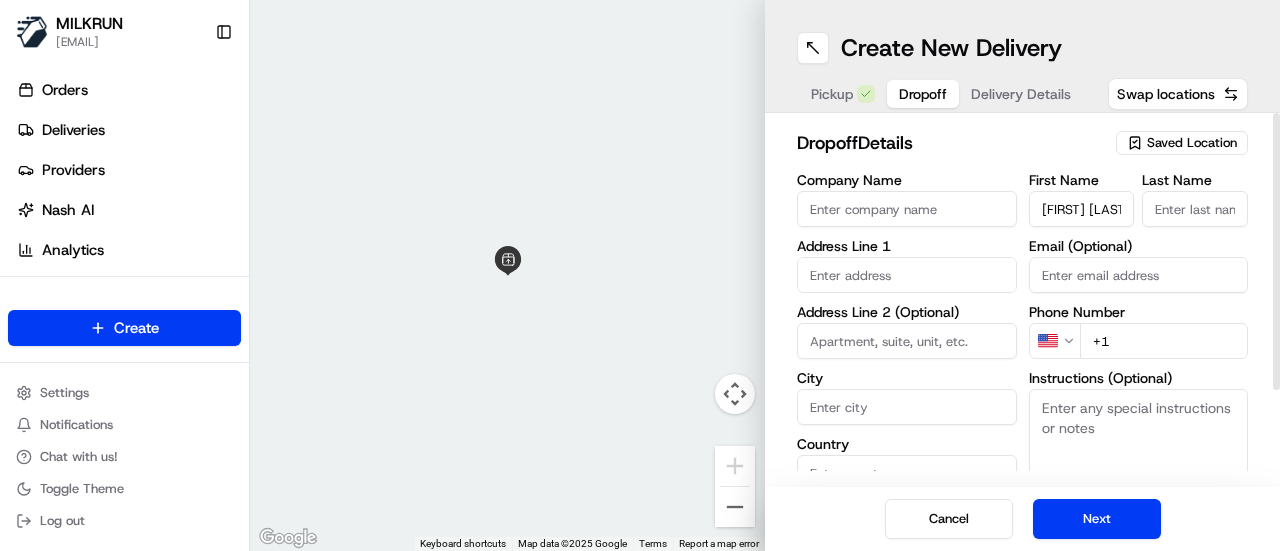 drag, startPoint x: 1119, startPoint y: 210, endPoint x: 1090, endPoint y: 211, distance: 29.017237 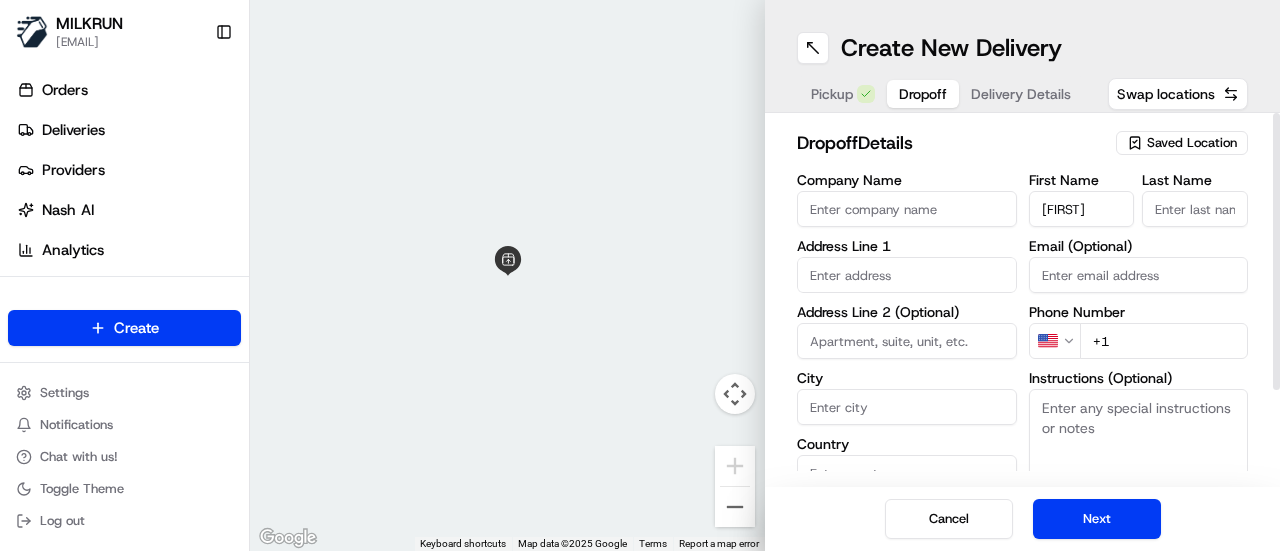 type on "[FIRST]" 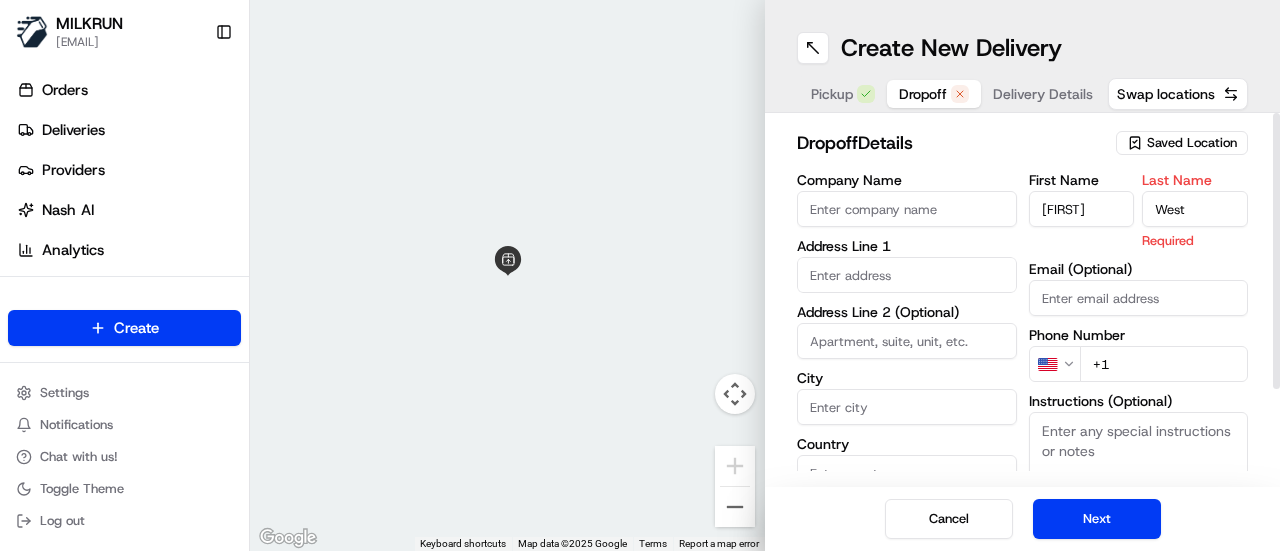 type on "West" 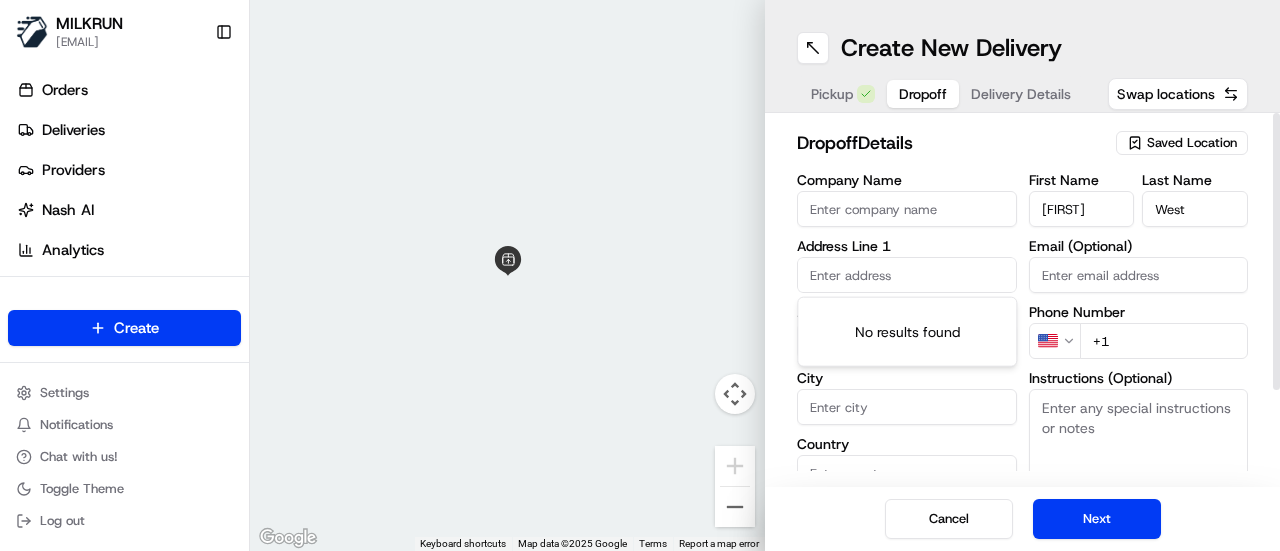 click at bounding box center [907, 275] 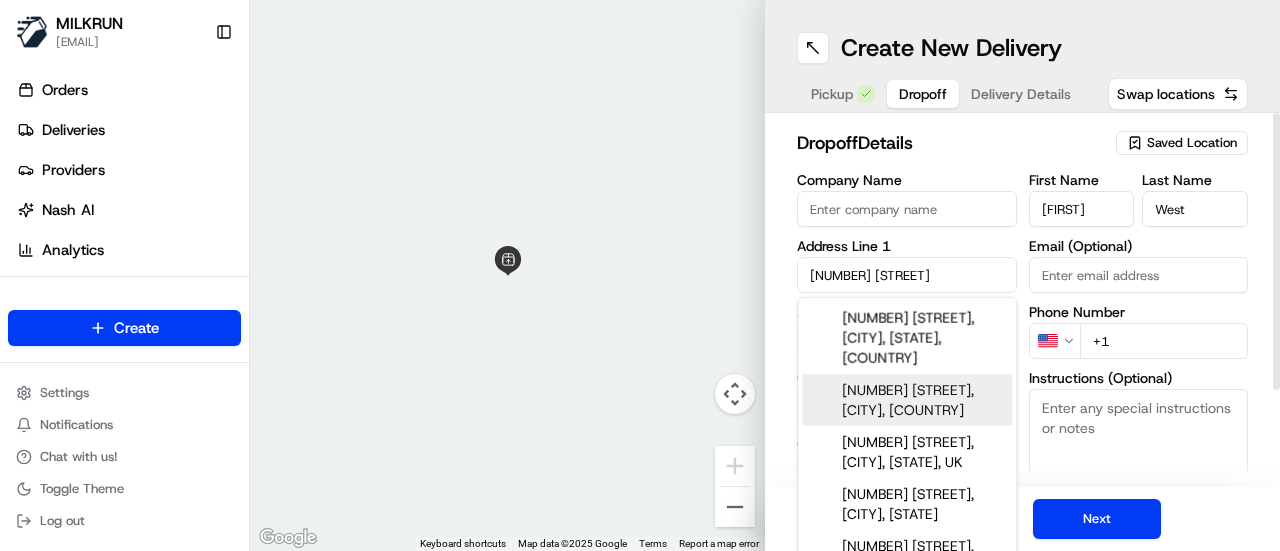 click on "[NUMBER] [STREET], [CITY], [COUNTRY]" at bounding box center (907, 400) 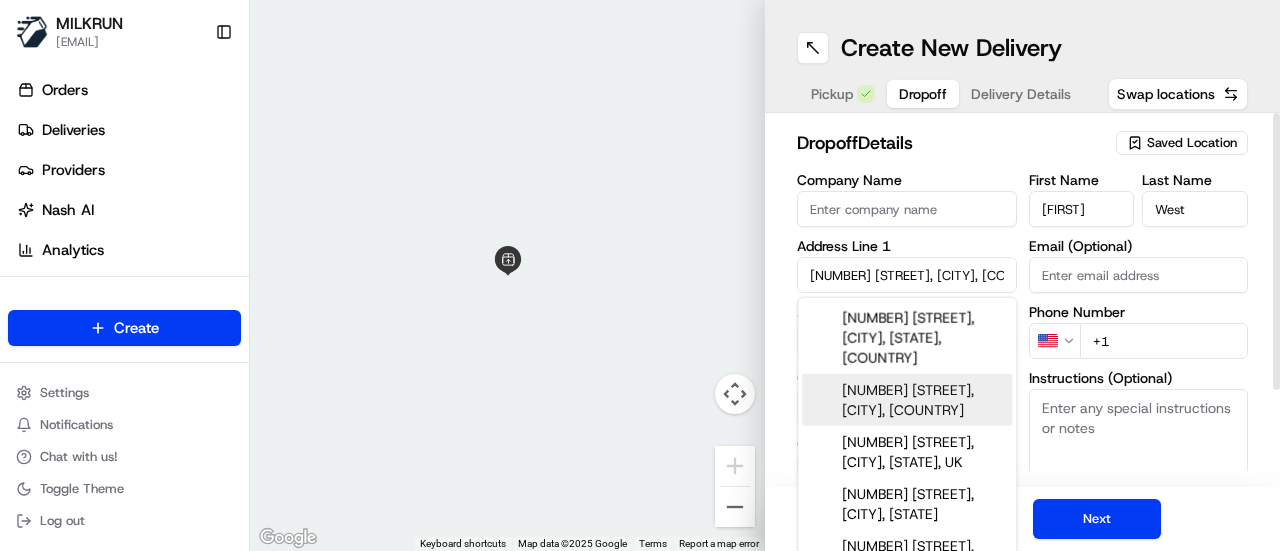 type on "[NUMBER] [STREET], [CITY], [POSTAL_CODE], [COUNTRY]" 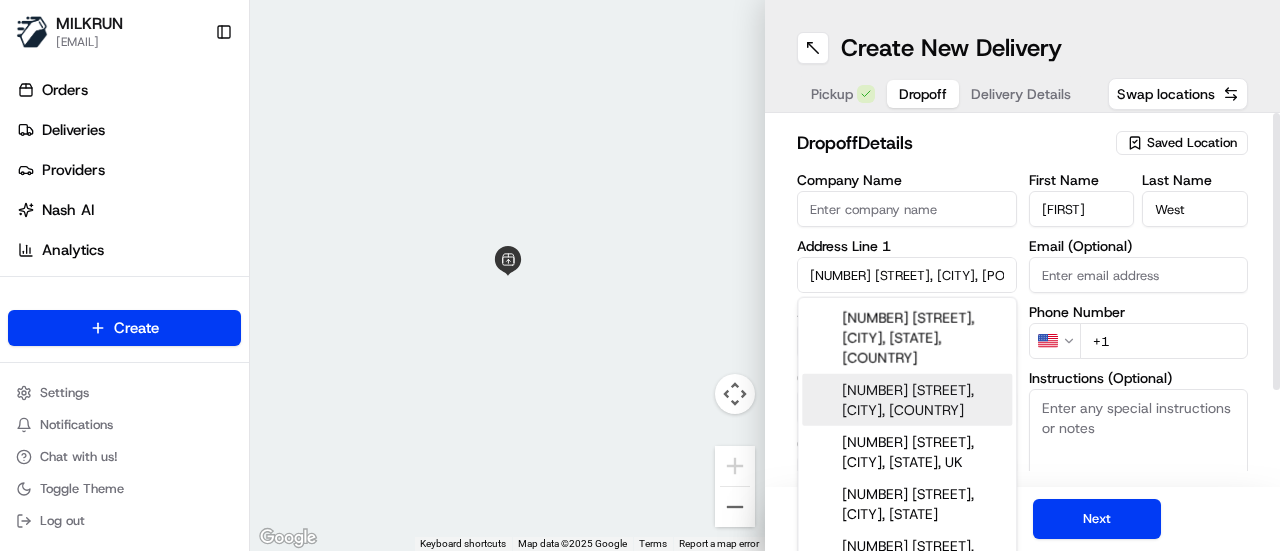 type on "[NUMBER] [STREET]" 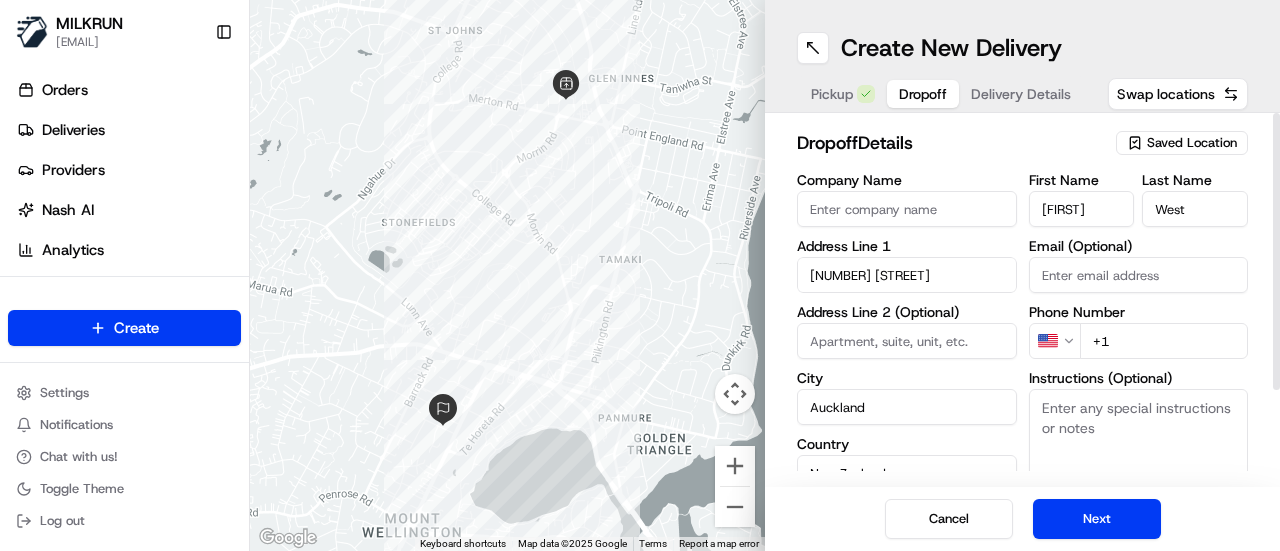 click on "+1" at bounding box center [1164, 341] 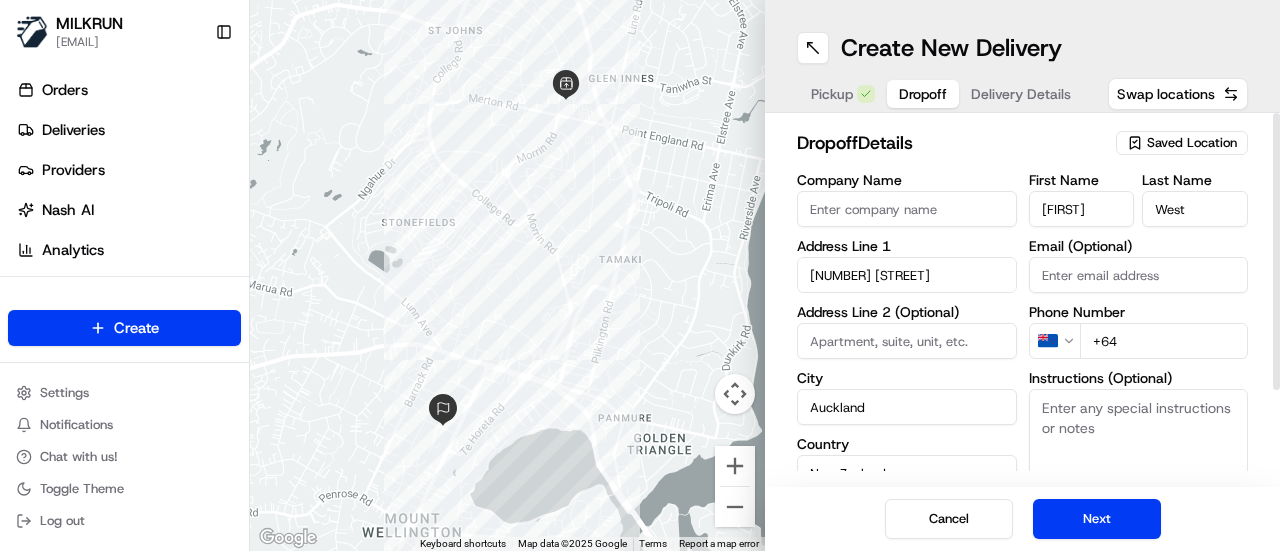 click on "+64" at bounding box center [1164, 341] 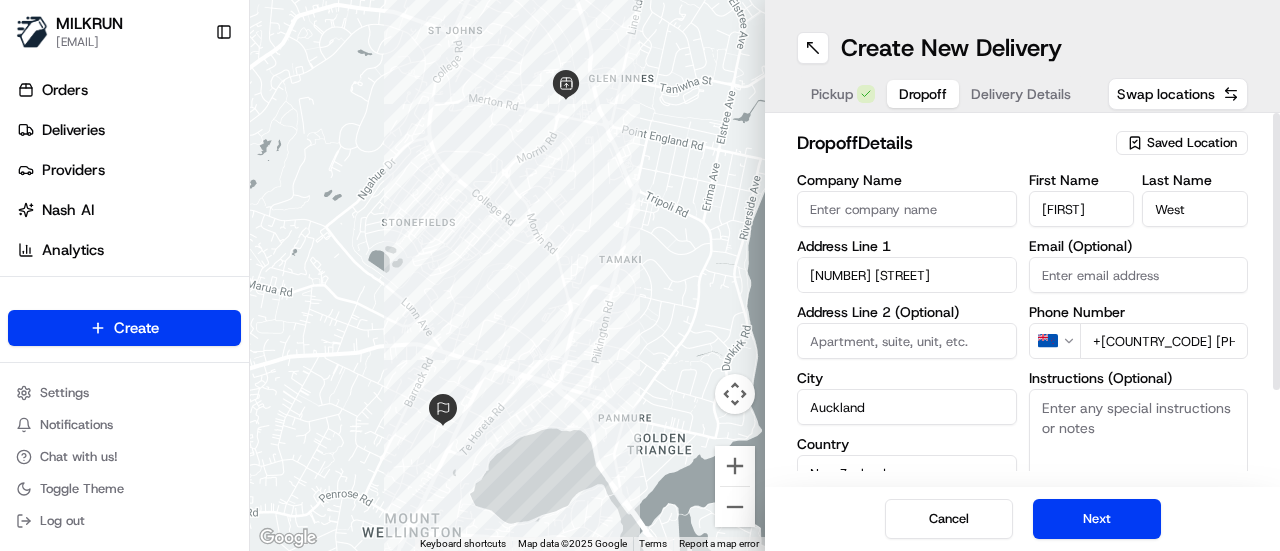 click on "+[COUNTRY_CODE] [PHONE]" at bounding box center [1164, 341] 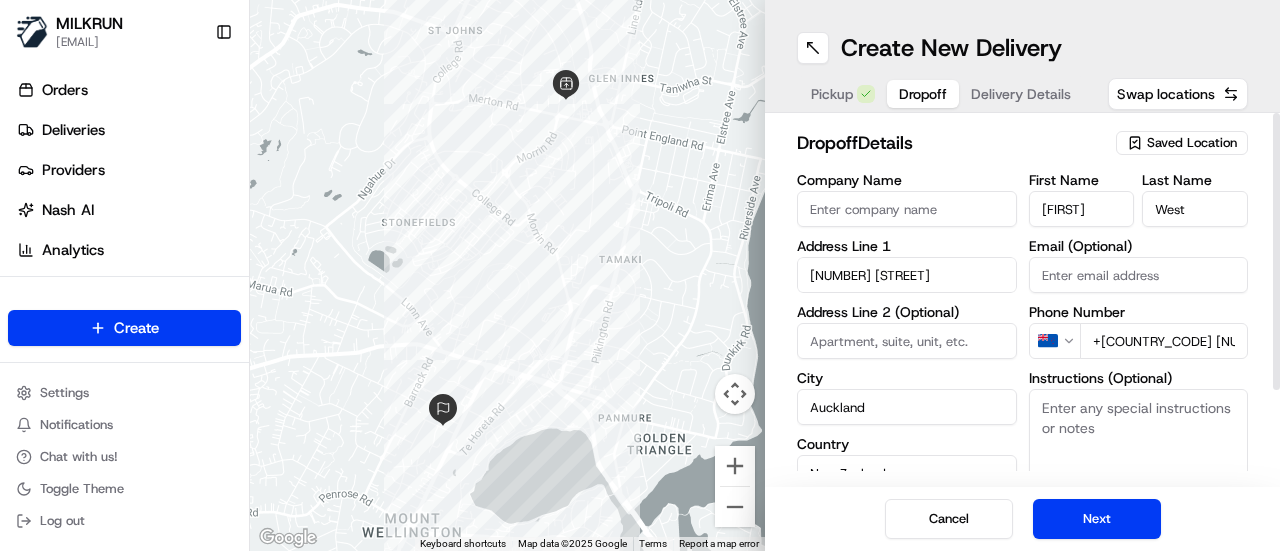 type on "+[COUNTRY_CODE] [NUMBER] [NUMBER]" 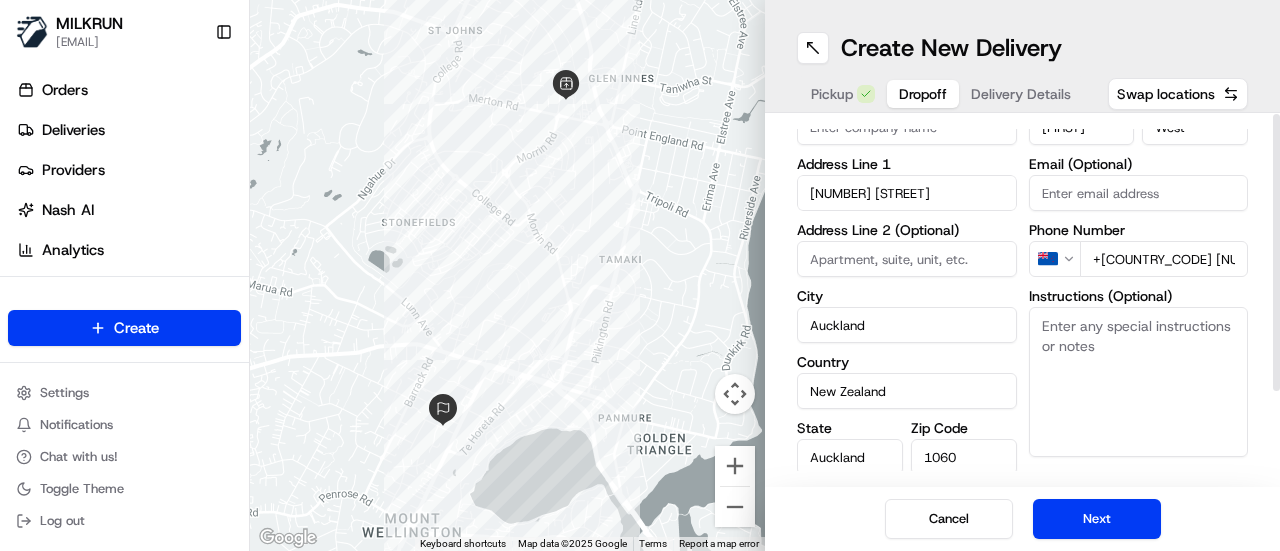 scroll, scrollTop: 121, scrollLeft: 0, axis: vertical 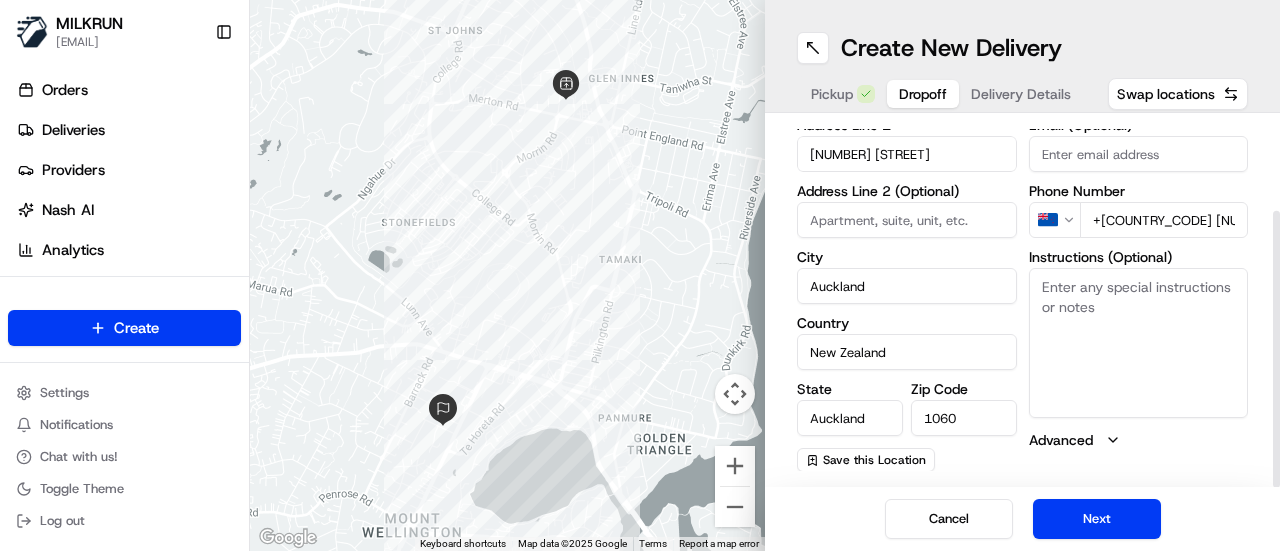 click at bounding box center [907, 220] 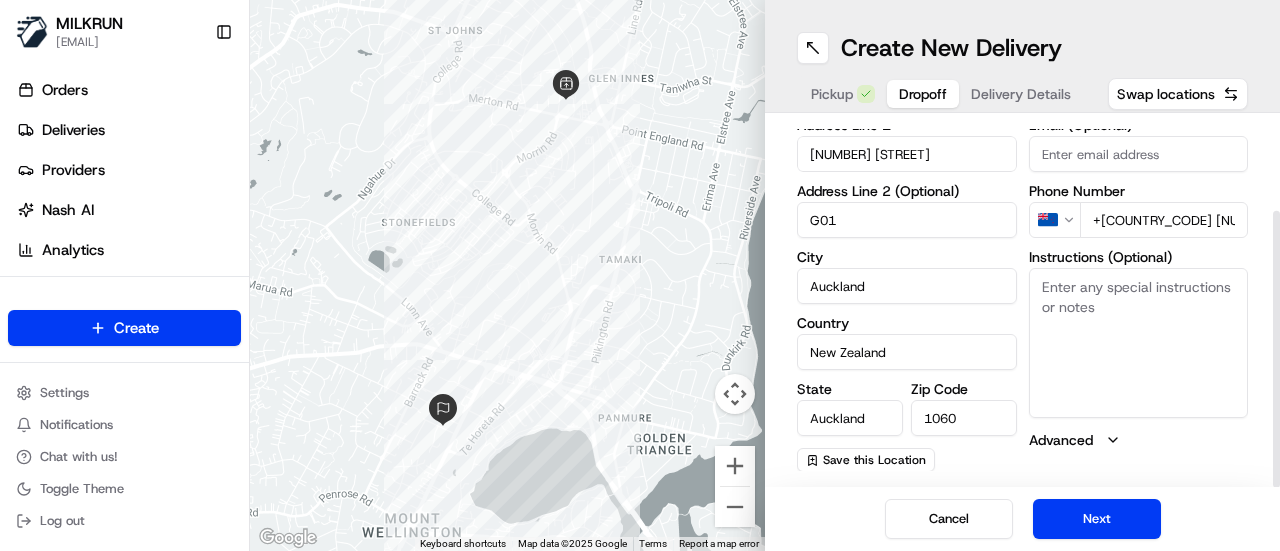 type on "G01" 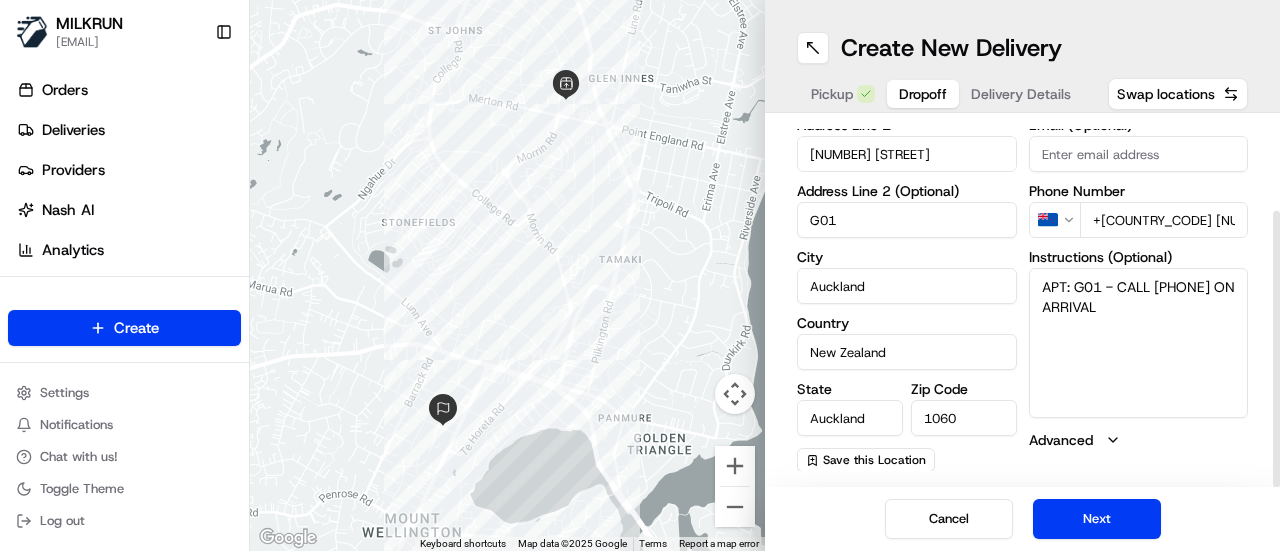 type on "APT: G01 - CALL [PHONE] ON ARRIVAL" 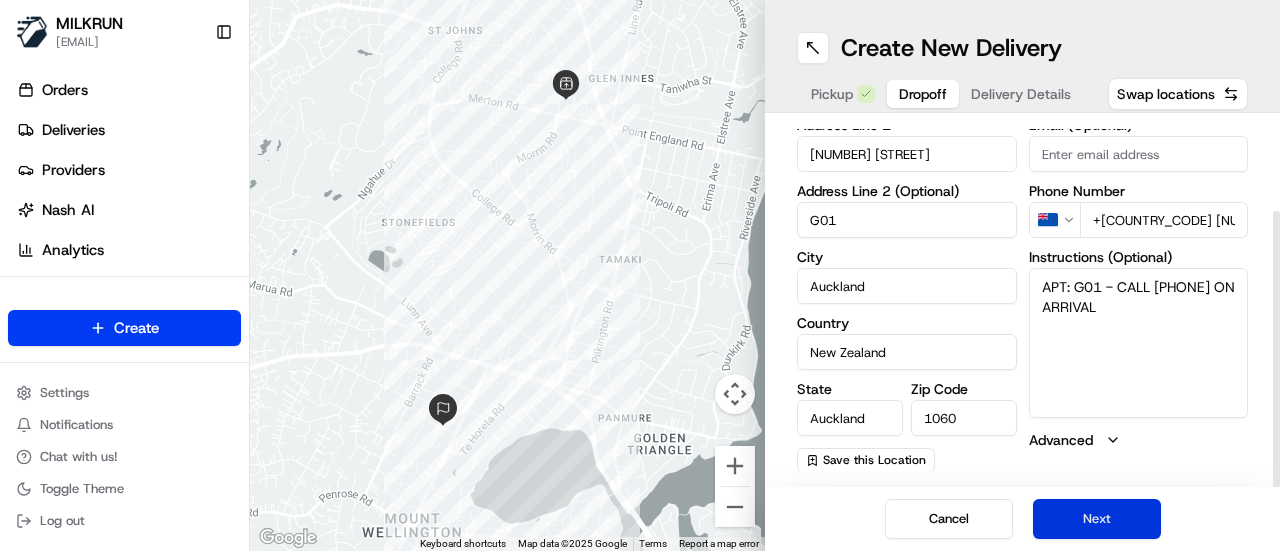 click on "Next" at bounding box center (1097, 519) 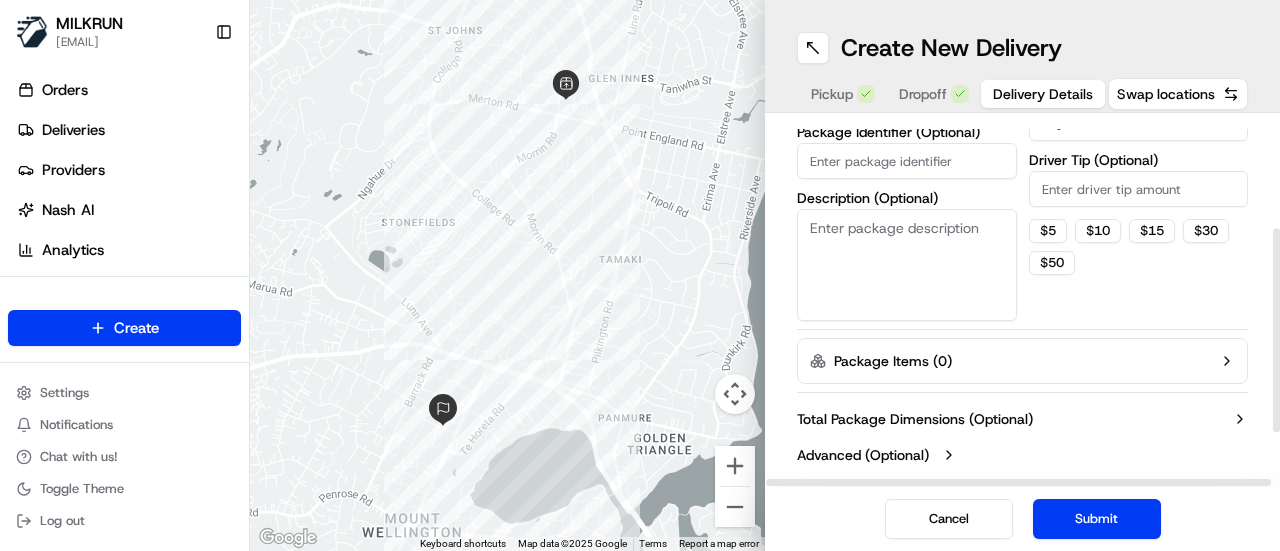 scroll, scrollTop: 0, scrollLeft: 0, axis: both 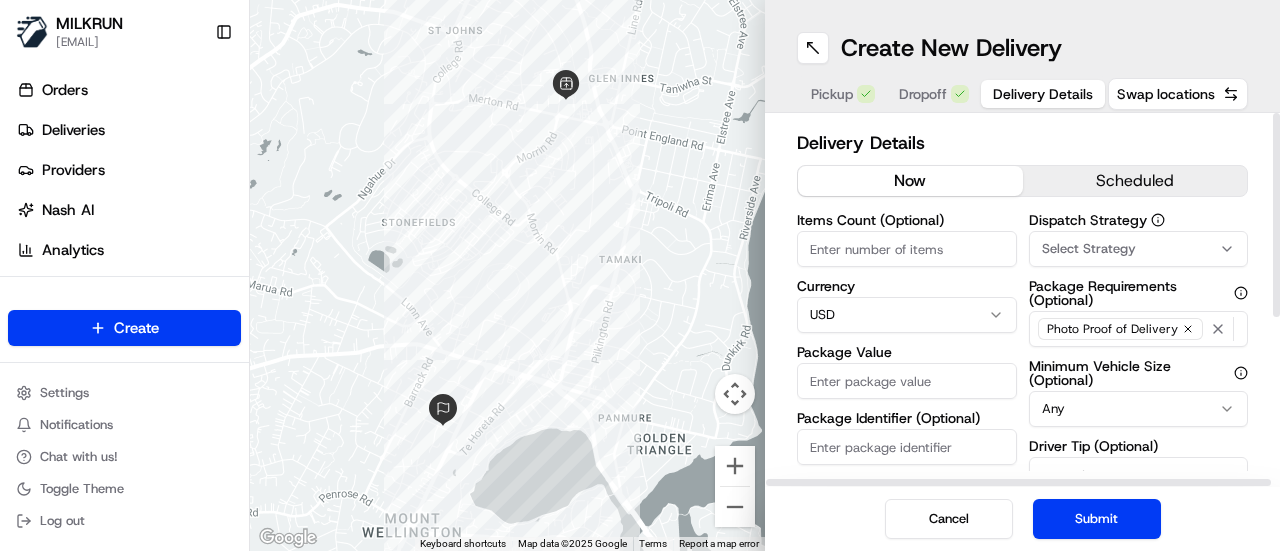 click on "Select Strategy" at bounding box center (1139, 249) 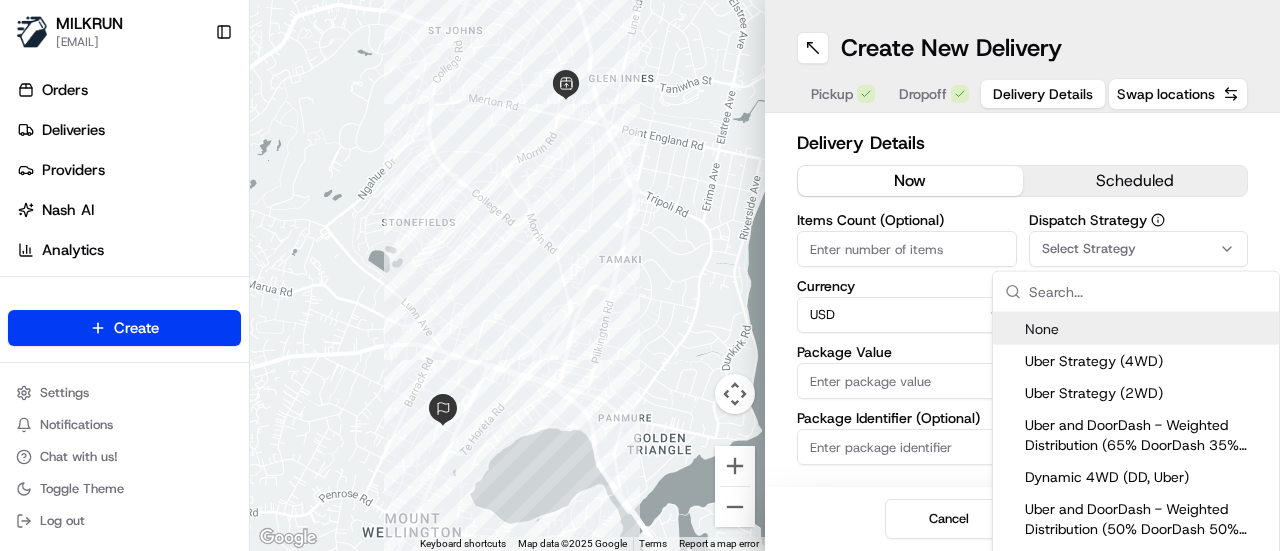 click on "MILKRUN [EMAIL] Toggle Sidebar Orders Deliveries Providers Nash AI Analytics Favorites Main Menu Members & Organization Organization Users Roles Preferences Customization Tracking Orchestration Automations Locations Pickup Locations Dropoff Locations AI Support Call Agent Billing Billing Refund Requests Integrations Notification Triggers Webhooks API Keys Request Logs Create Settings Notifications Chat with us! Toggle Theme Log out Move left Move right Move up Move down Zoom in Zoom out Home Jump left by 75% End Jump right by 75% Page Up Jump up by 75% Page Down Jump down by 75% Keyboard shortcuts Map Data Map data ©[YEAR] Google Map data ©[YEAR] Google [DISTANCE] Click to toggle between metric and imperial units Terms Report a map error Create New Delivery Pickup Dropoff Delivery Details Swap locations Delivery Details now scheduled Items Count (Optional) Currency USD Package Value Package Identifier (Optional) Description (Optional) Dispatch Strategy Any $ [PRICE] $" at bounding box center [640, 275] 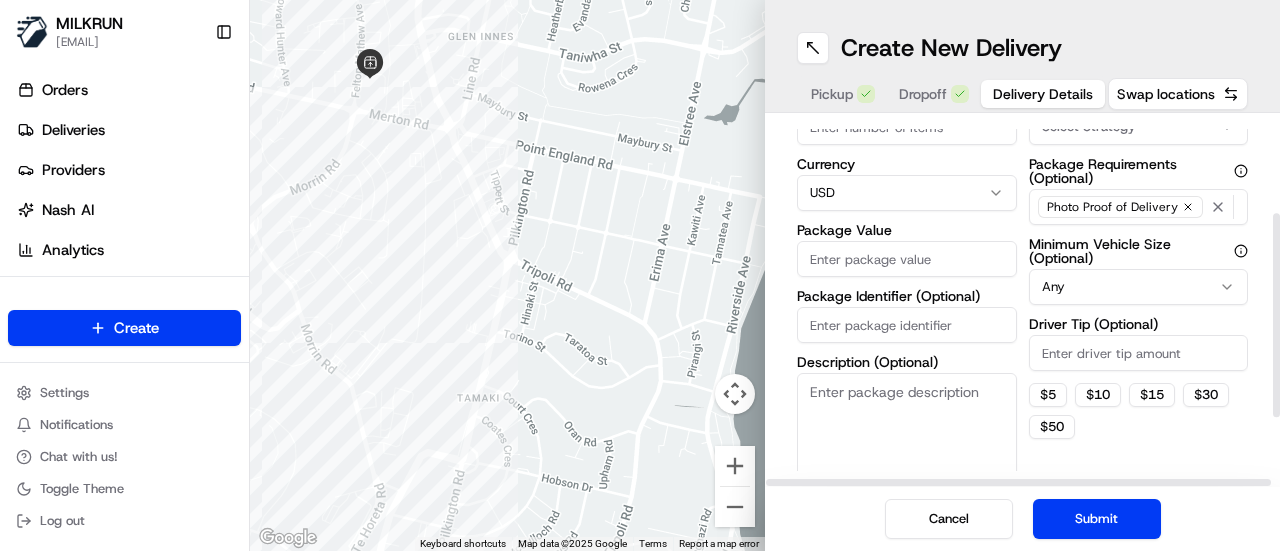 scroll, scrollTop: 0, scrollLeft: 0, axis: both 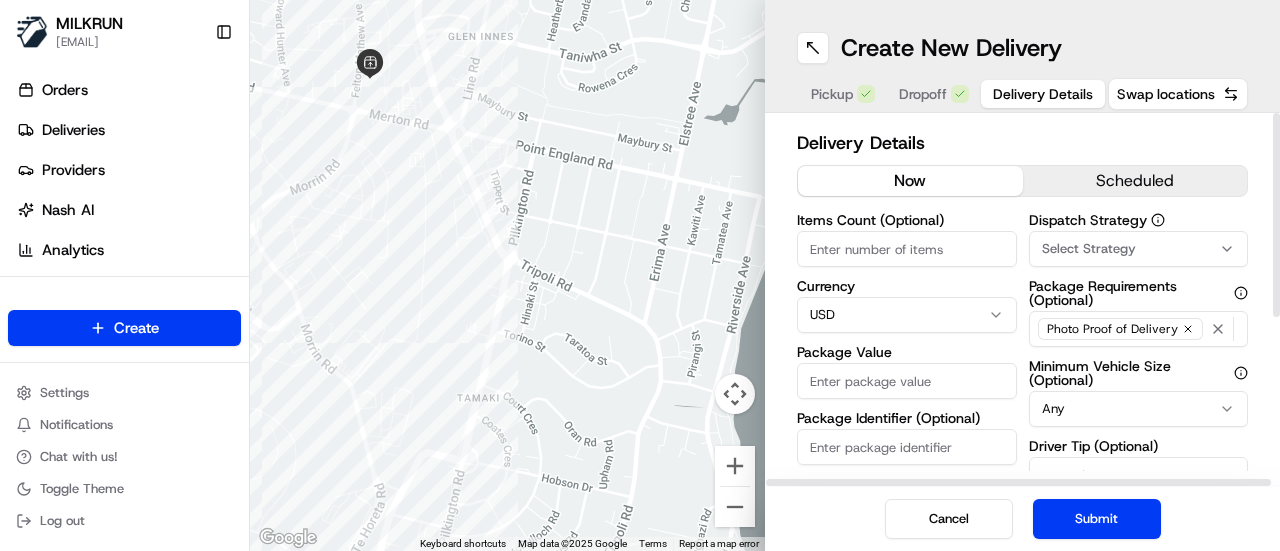 click on "MILKRUN [EMAIL] Toggle Sidebar Orders Deliveries Providers Nash AI Analytics Favorites Main Menu Members & Organization Organization Users Roles Preferences Customization Tracking Orchestration Automations Locations Pickup Locations Dropoff Locations AI Support Call Agent Billing Billing Refund Requests Integrations Notification Triggers Webhooks API Keys Request Logs Create Settings Notifications Chat with us! Toggle Theme Log out Move left Move right Move up Move down Zoom in Zoom out Home Jump left by 75% End Jump right by 75% Page Up Jump up by 75% Page Down Jump down by 75% Keyboard shortcuts Map Data Map data ©[YEAR] Google Map data ©[YEAR] Google [DISTANCE] Click to toggle between metric and imperial units Terms Report a map error Create New Delivery Pickup Dropoff Delivery Details Swap locations Delivery Details now scheduled Items Count (Optional) Currency USD Package Value Package Identifier (Optional) Description (Optional) Dispatch Strategy Any $ [PRICE] $" at bounding box center (640, 275) 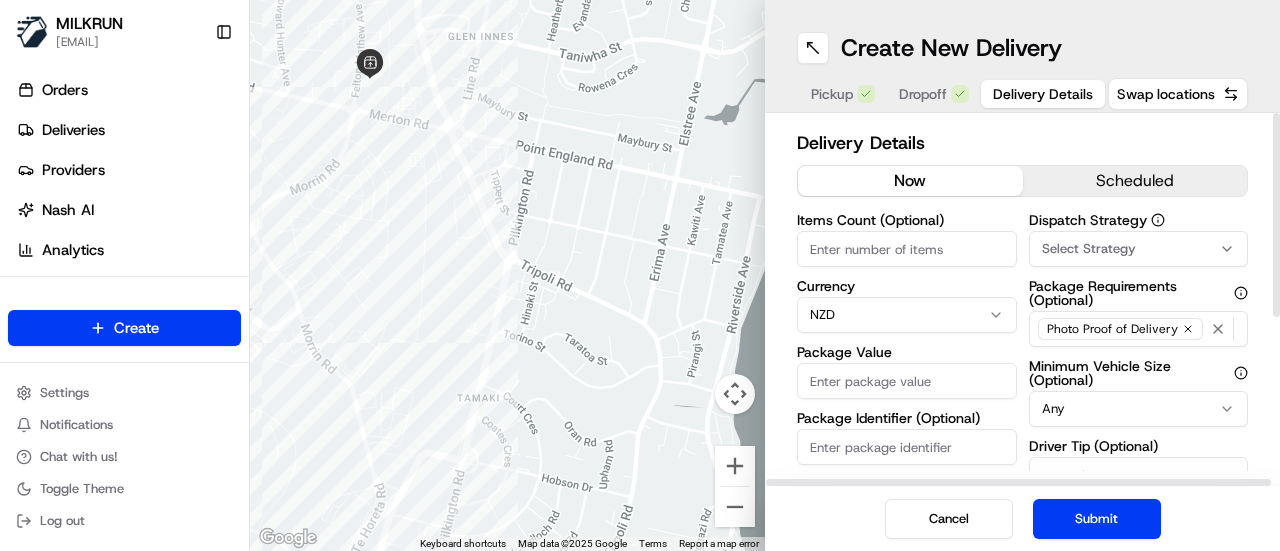 click on "Package Value" at bounding box center [907, 352] 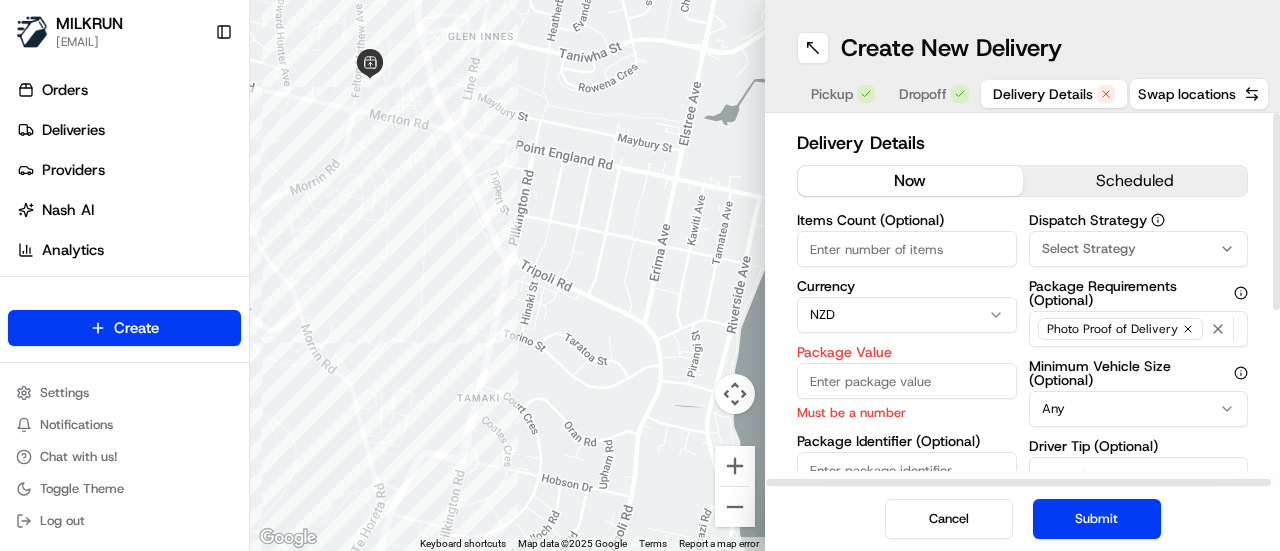 click on "Items Count (Optional)" at bounding box center [907, 249] 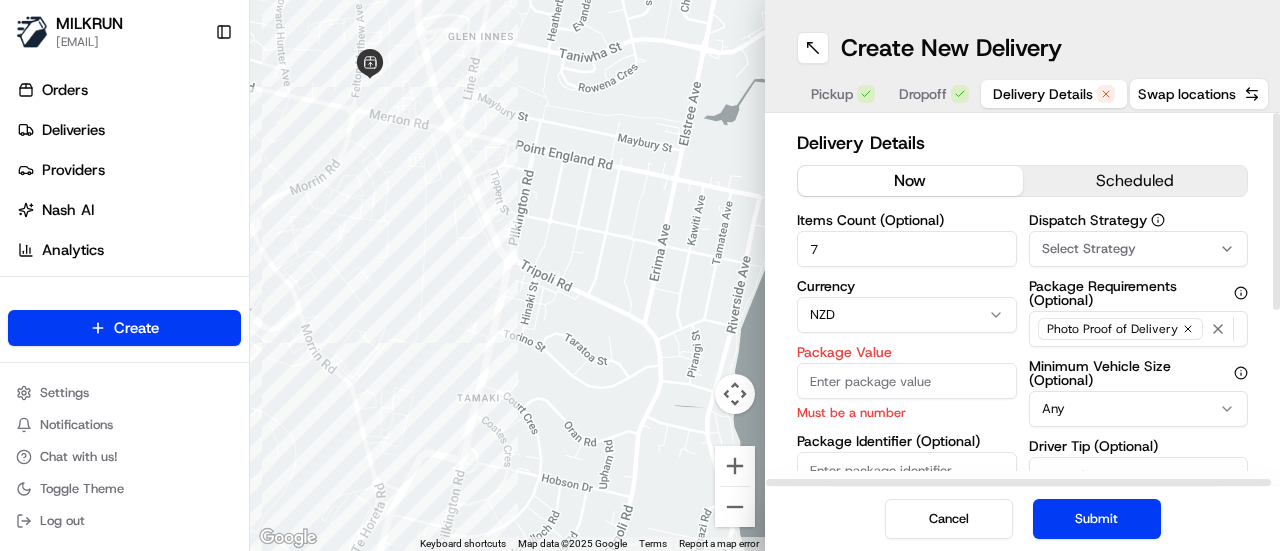 type on "7" 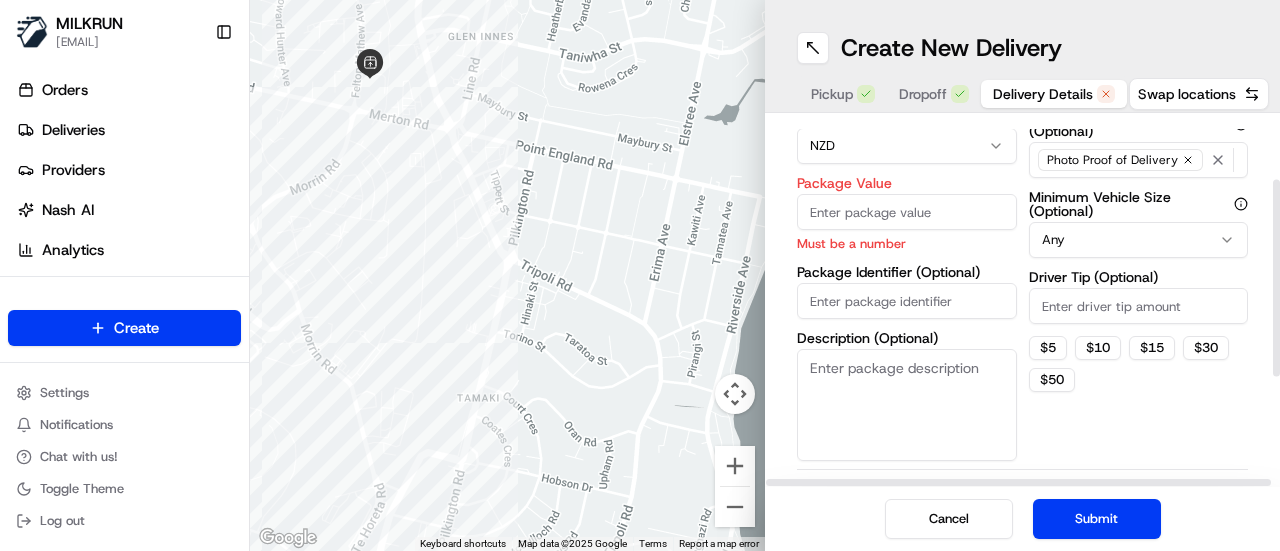 scroll, scrollTop: 96, scrollLeft: 0, axis: vertical 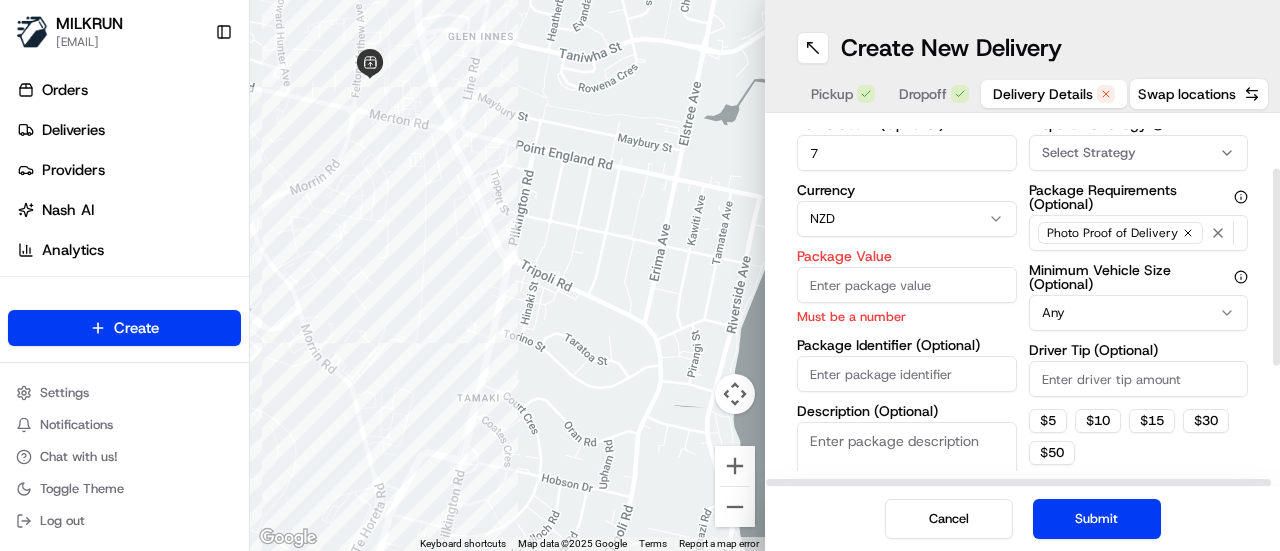 click on "Package Value" at bounding box center [907, 285] 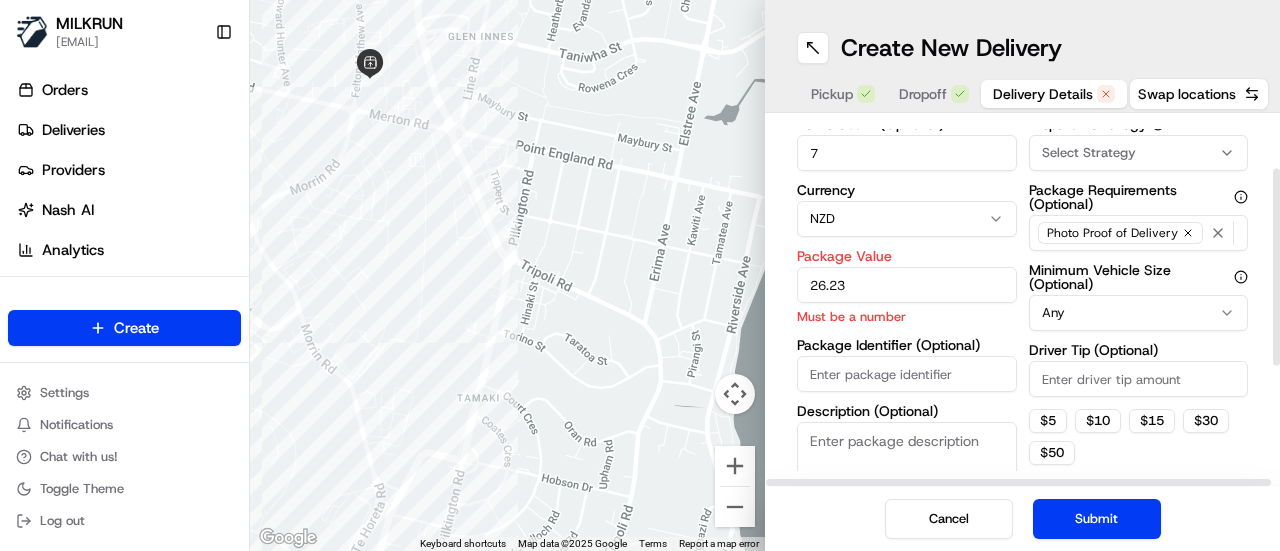 type on "26.23" 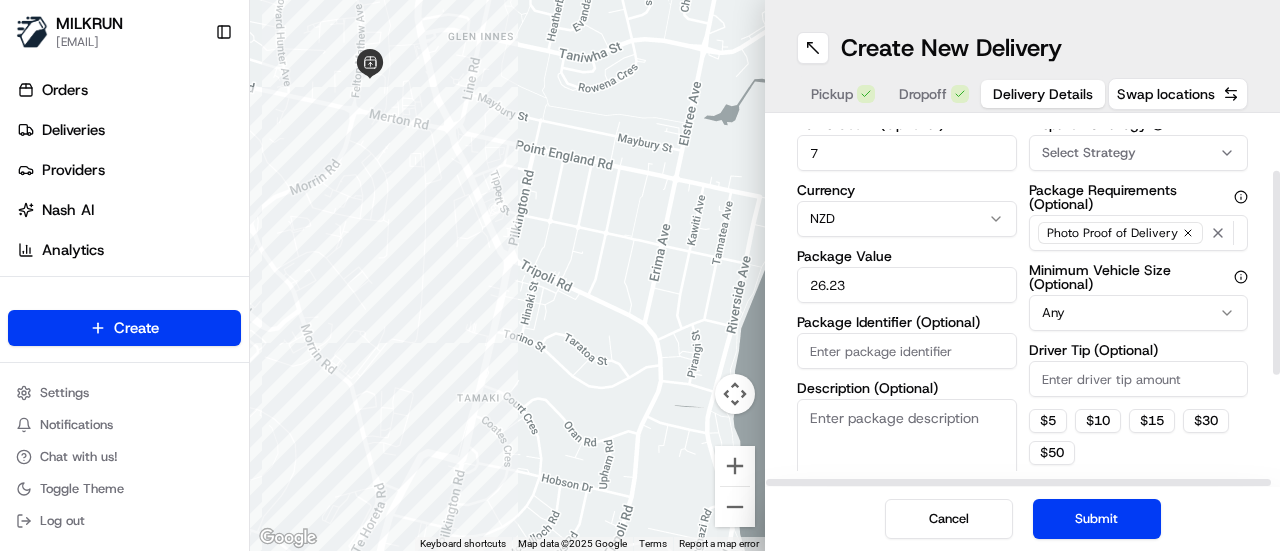 click on "Driver Tip (Optional)" at bounding box center (1139, 350) 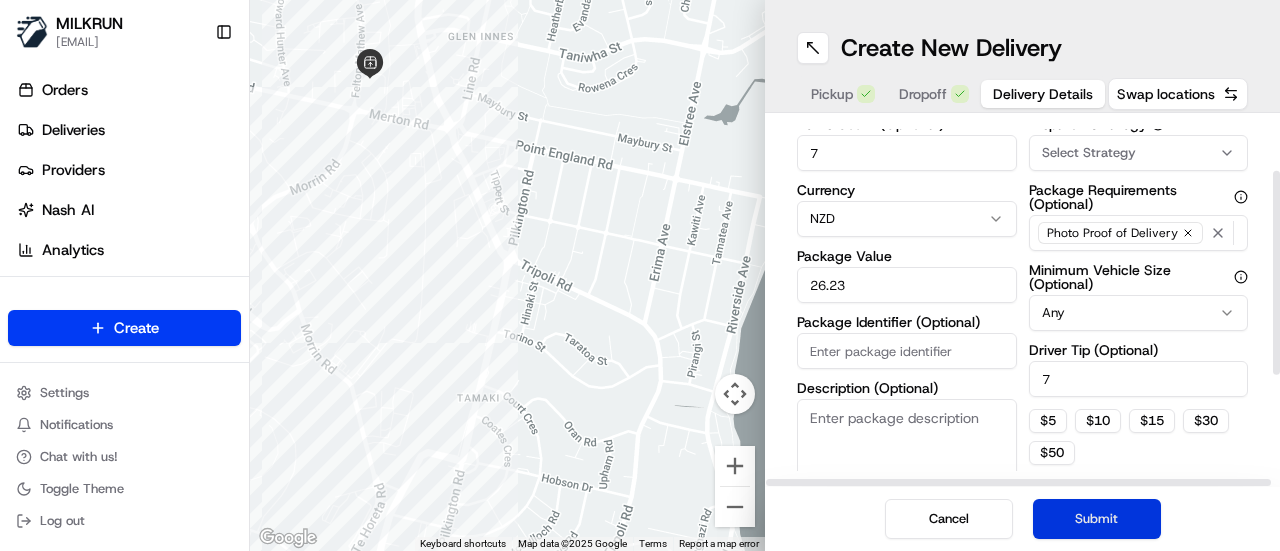 type on "7" 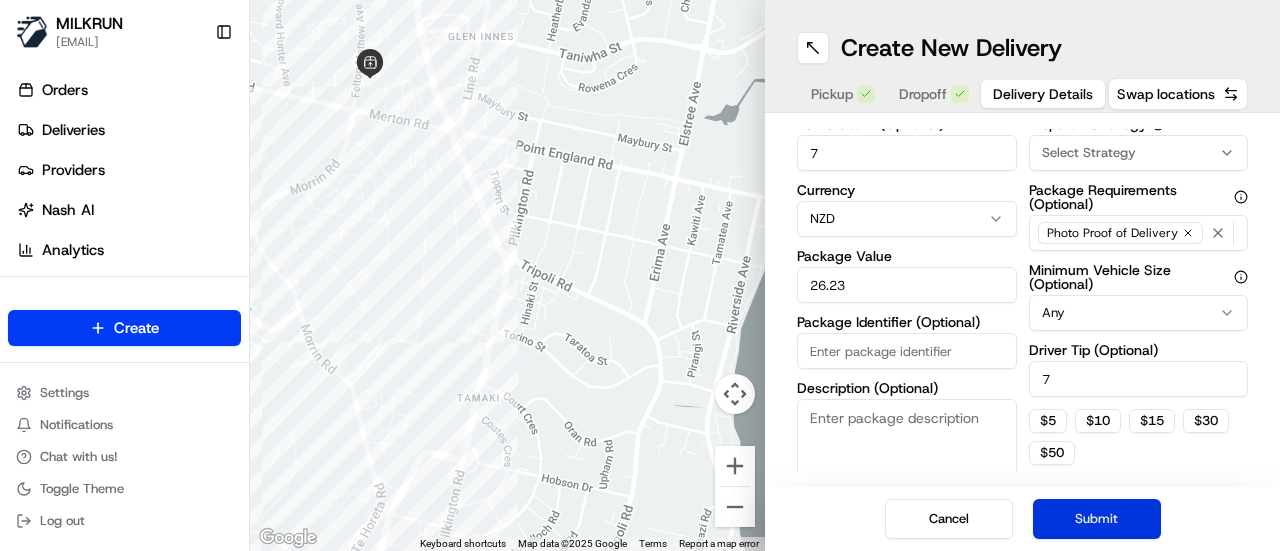 click on "Submit" at bounding box center [1097, 519] 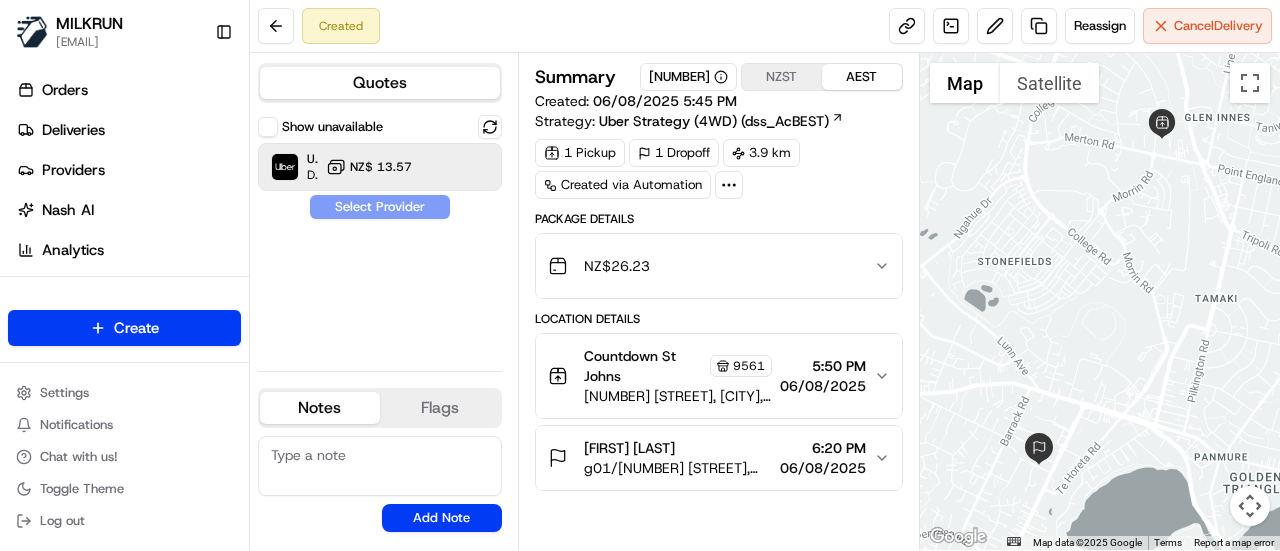 click on "NZ$   13.57" at bounding box center [381, 167] 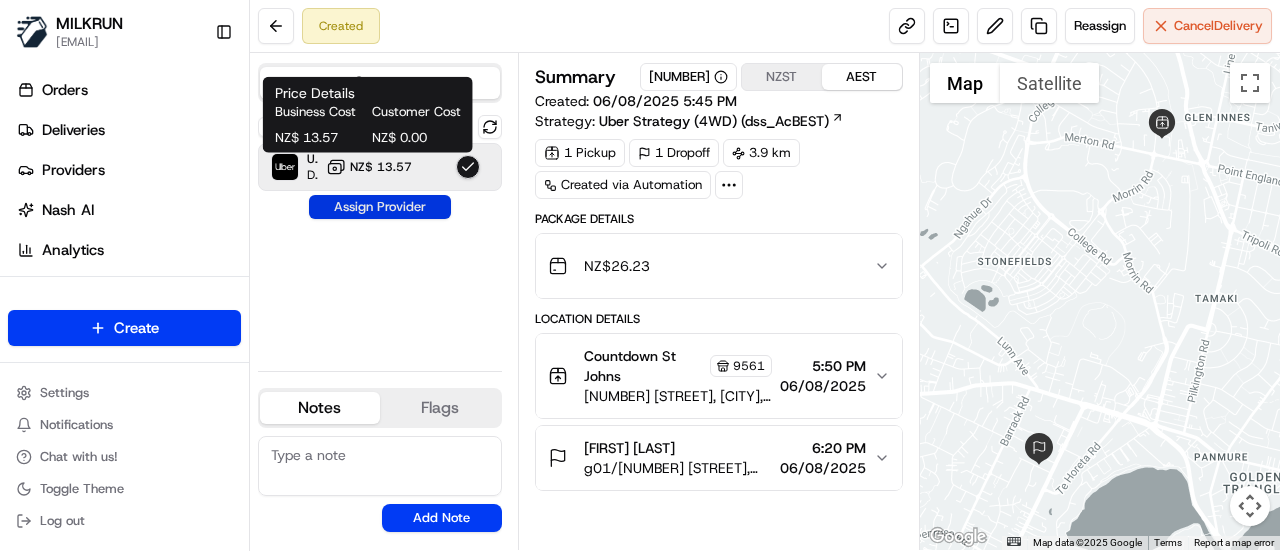 click on "Assign Provider" at bounding box center (380, 207) 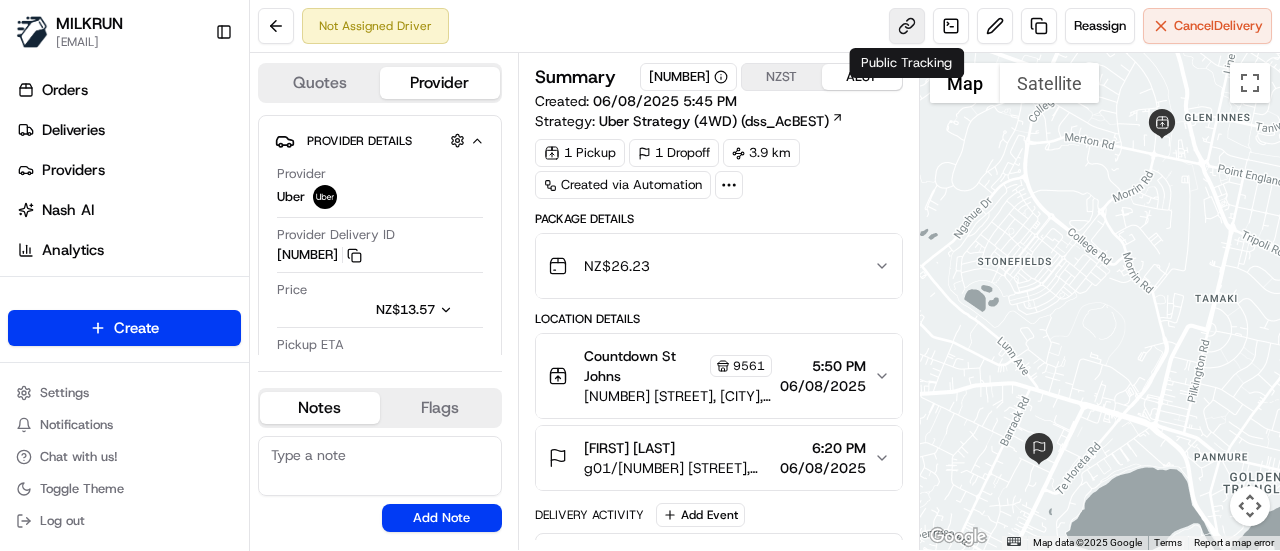 click at bounding box center [907, 26] 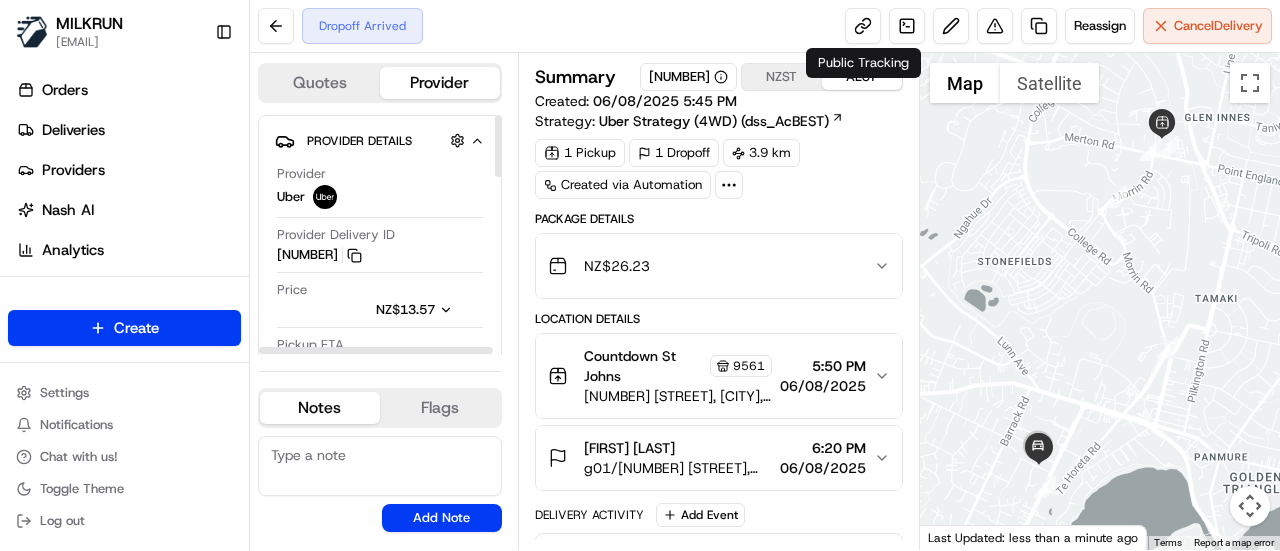click on "Package Details NZ$ [PRICE] Location Details [COMPANY] [POSTAL_CODE] [NUMBER] [STREET], [CITY], [STATE] [POSTAL_CODE], NZ [TIME] [DATE] [FIRST] [LAST] g01/[NUMBER] [STREET], [CITY], [POSTAL_CODE], [COUNTRY] [TIME] [DATE] Delivery Activity Add Event Created (Sent To Provider) [BRAND] [DATE] [TIME] AEST Not Assigned Driver [BRAND] [DATE] [TIME] AEST Assigned Driver [BRAND] [DATE] [TIME] Driver Updated [FIRST] [LAST] [BRAND] [DATE] [TIME] Pickup Enroute [BRAND] [DATE] [TIME] Pickup Arrived [BRAND] [DATE] [TIME] Pickup Complete [BRAND] [DATE] [TIME] Dropoff Enroute [BRAND] [DATE] [TIME] Dropoff Arrived [BRAND] [DATE] [TIME]" at bounding box center [719, 674] 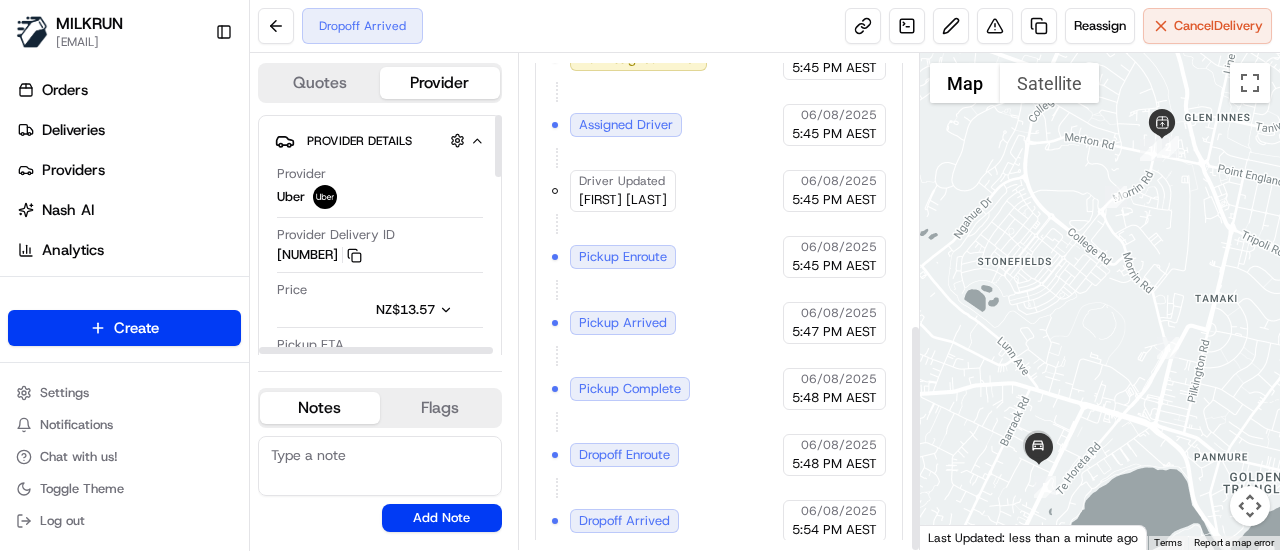 scroll, scrollTop: 586, scrollLeft: 0, axis: vertical 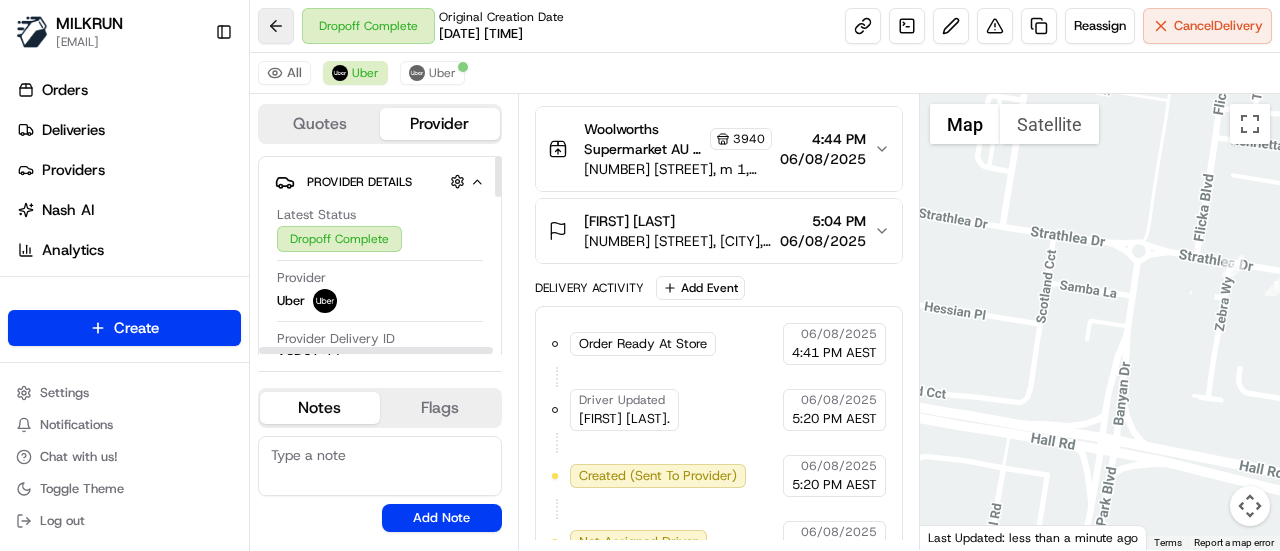 click at bounding box center (276, 26) 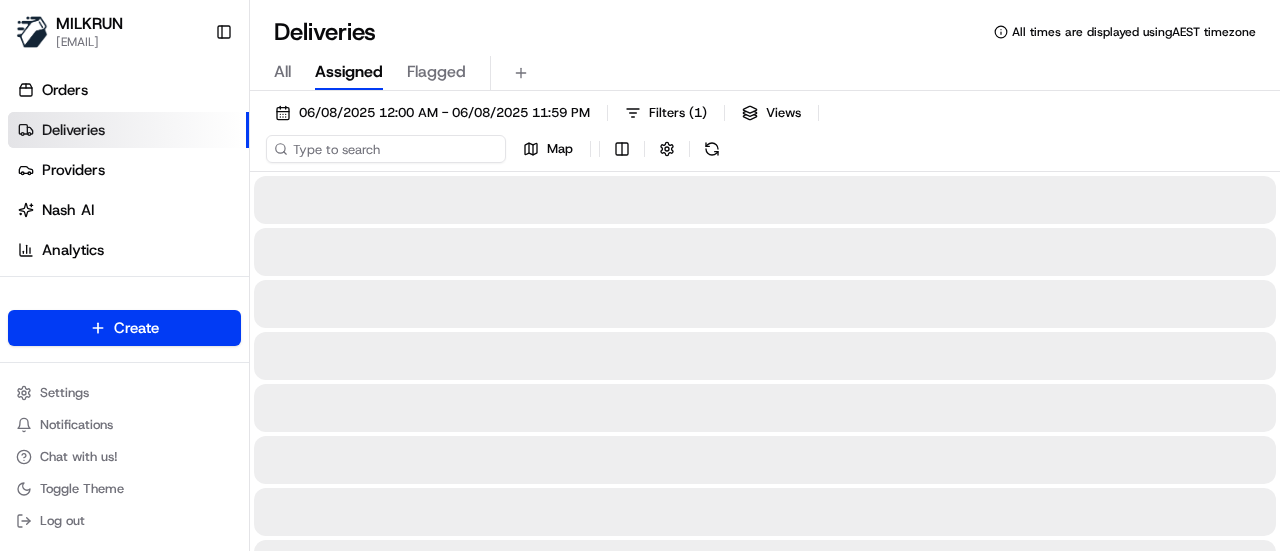 click on "06/08/2025 12:00 AM - 06/08/2025 11:59 PM Filters ( 1 ) Views Map" at bounding box center (765, 135) 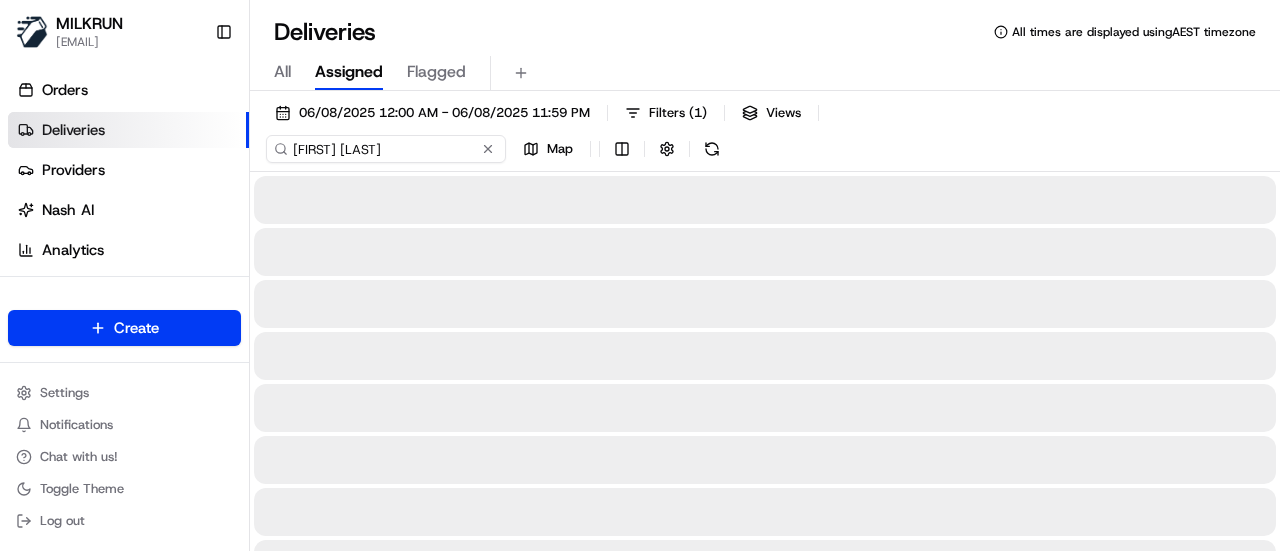 type on "jasmine Eagleton" 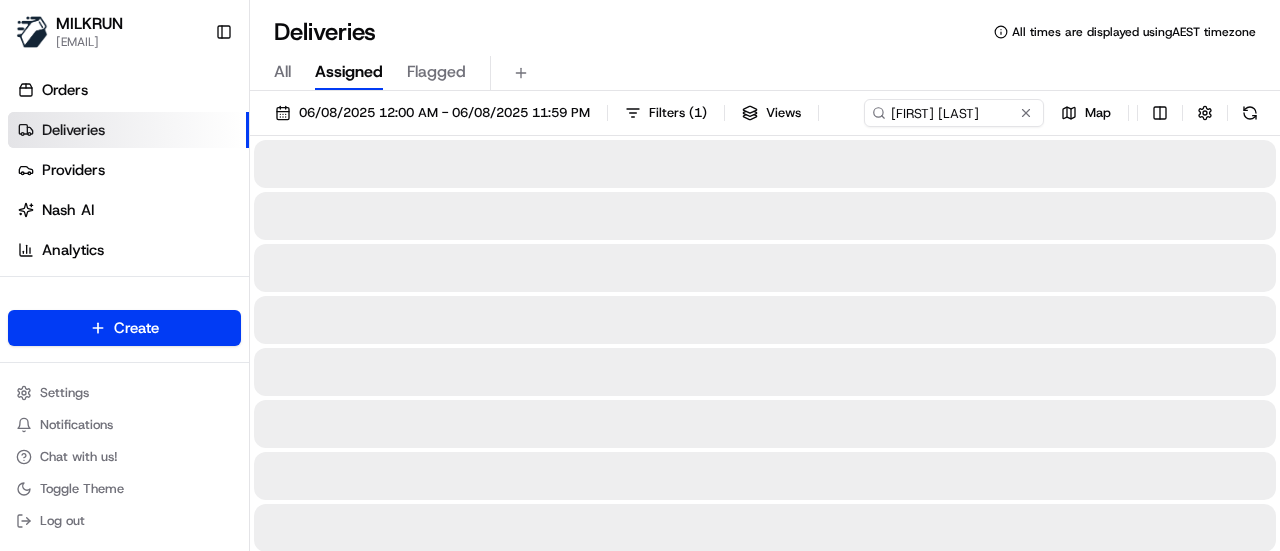 click on "Deliveries All times are displayed using  AEST   timezone" at bounding box center (765, 32) 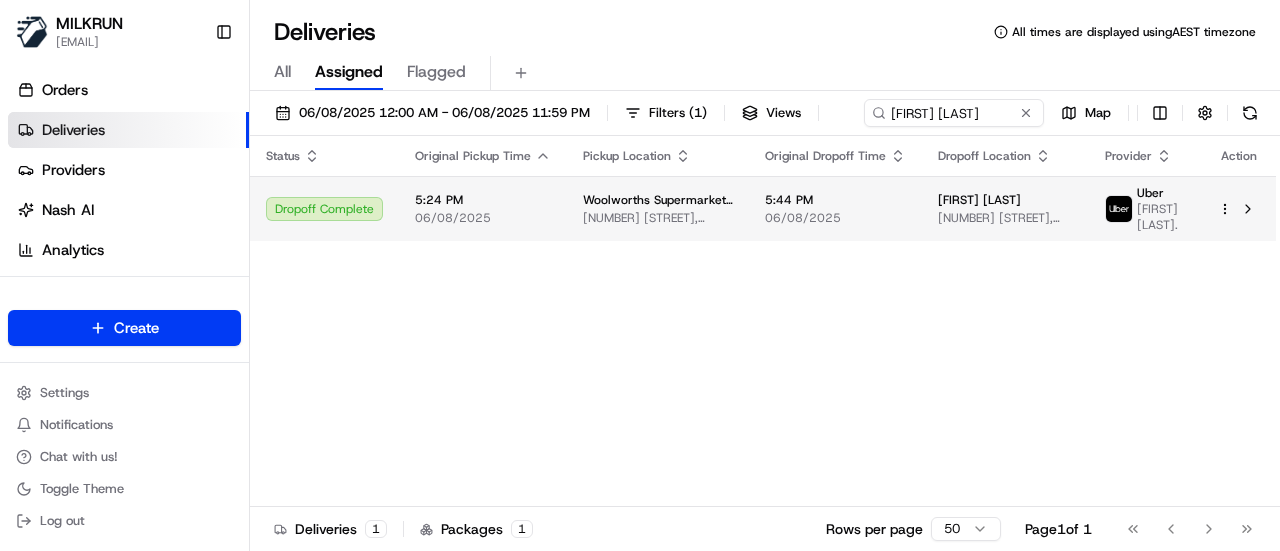 click at bounding box center [1239, 208] 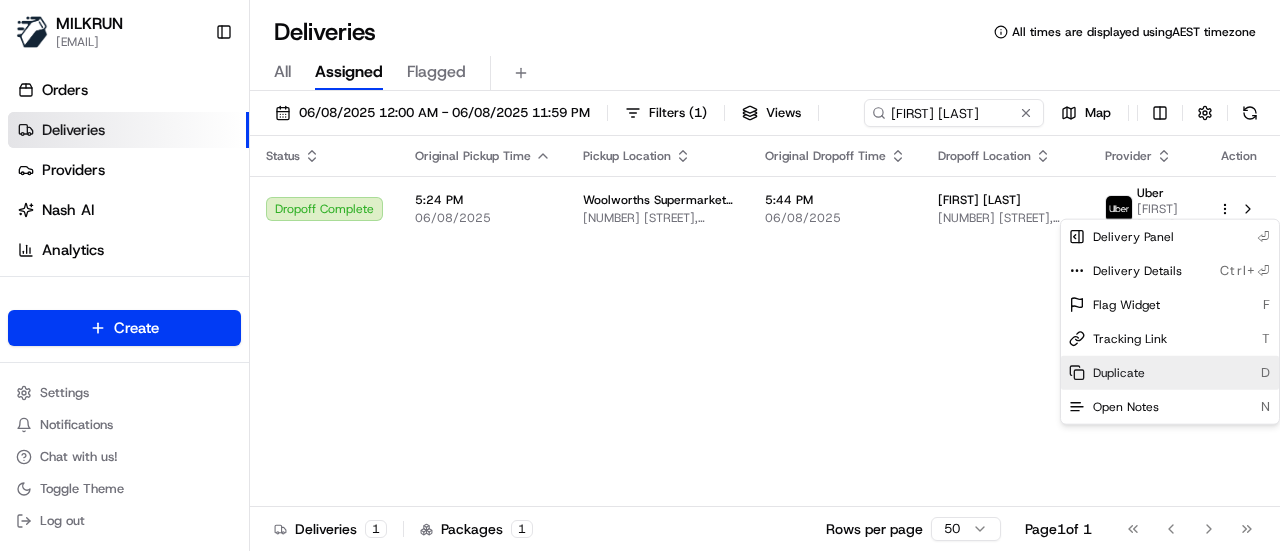 click on "Duplicate" at bounding box center [1119, 373] 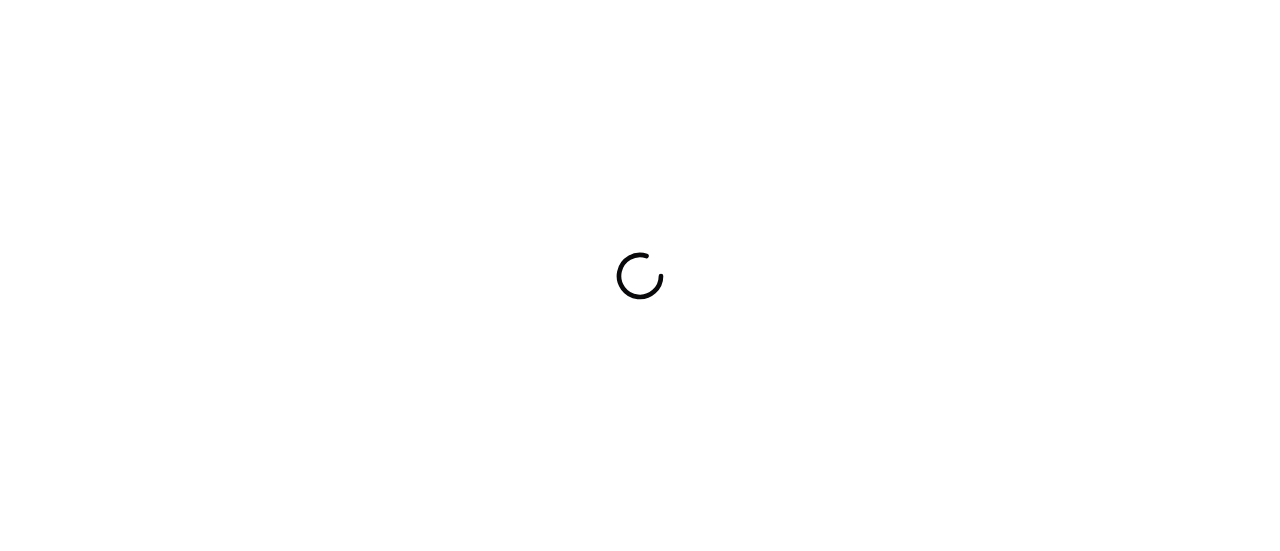 scroll, scrollTop: 0, scrollLeft: 0, axis: both 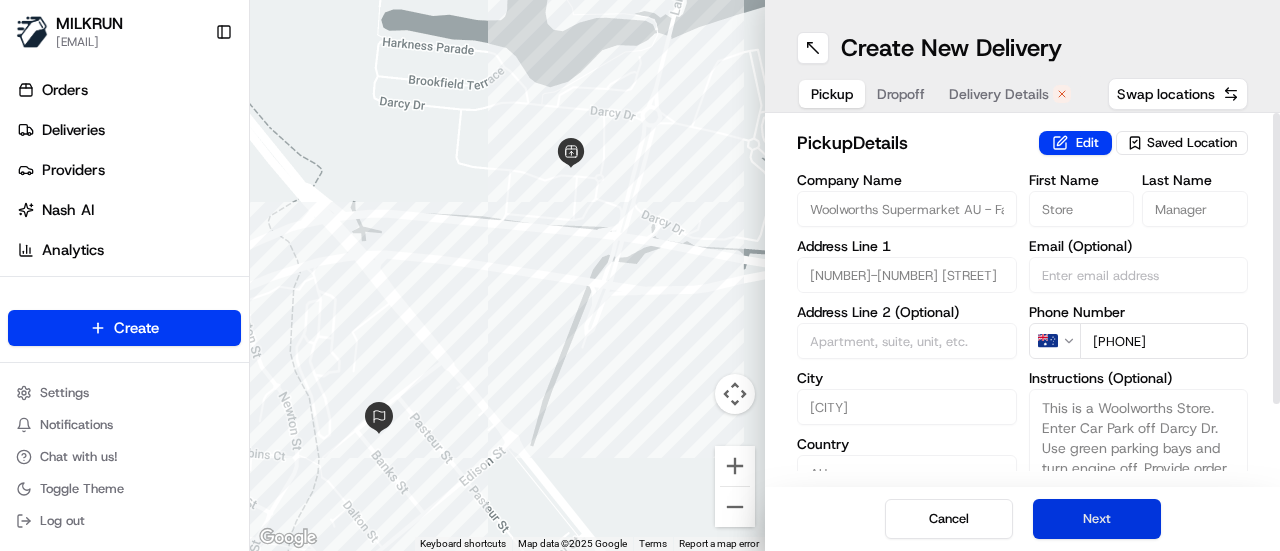 click on "Next" at bounding box center [1097, 519] 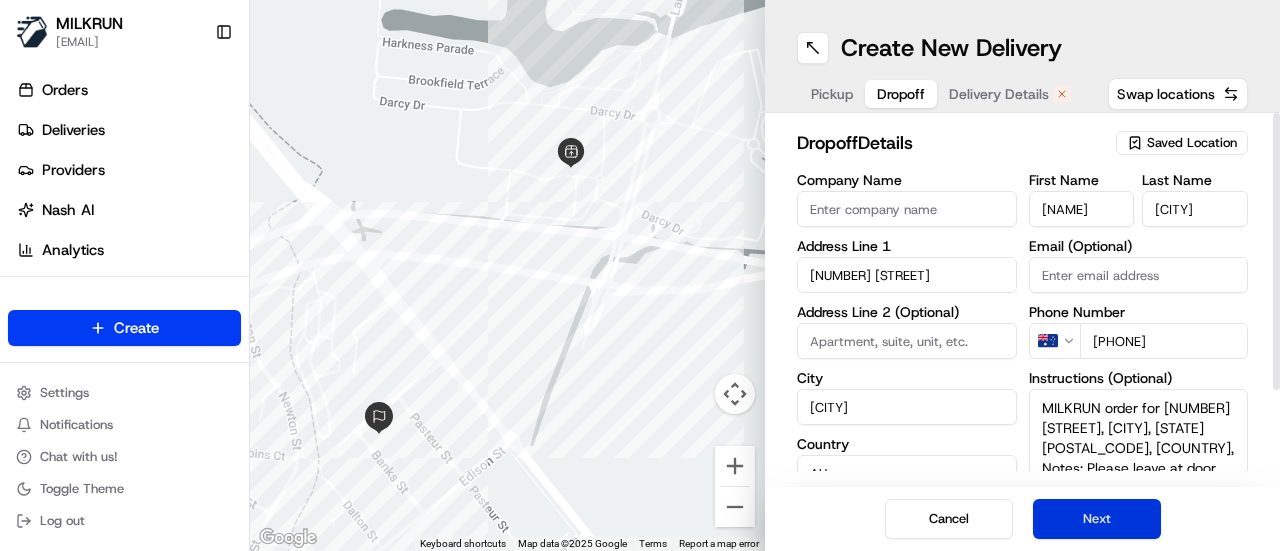 click on "Next" at bounding box center [1097, 519] 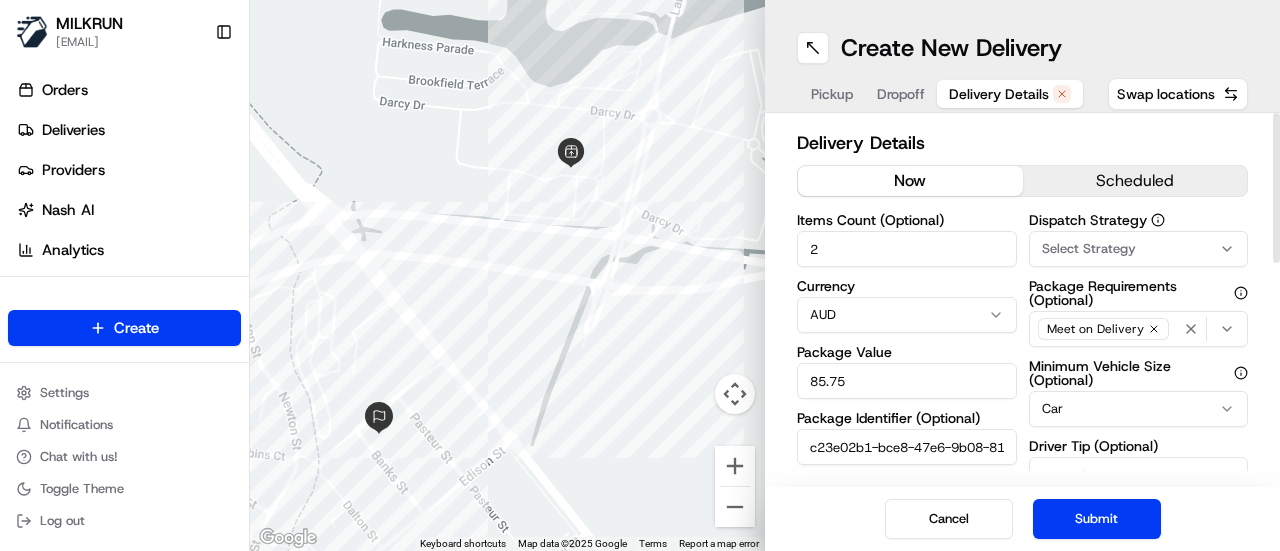 drag, startPoint x: 878, startPoint y: 189, endPoint x: 916, endPoint y: 235, distance: 59.665737 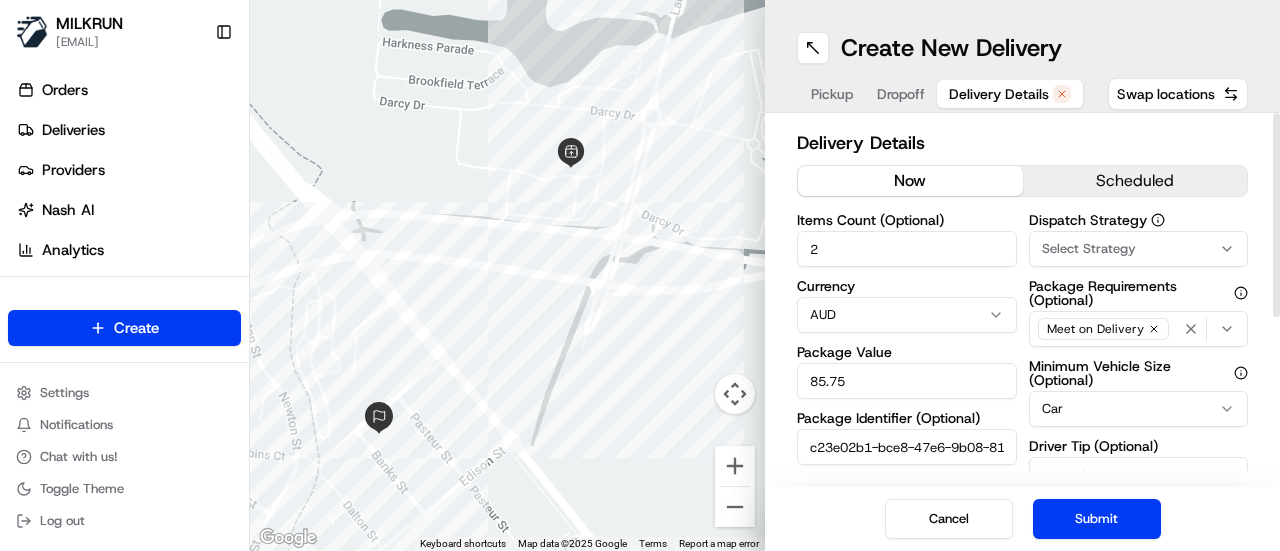 click on "Submit" at bounding box center (1097, 519) 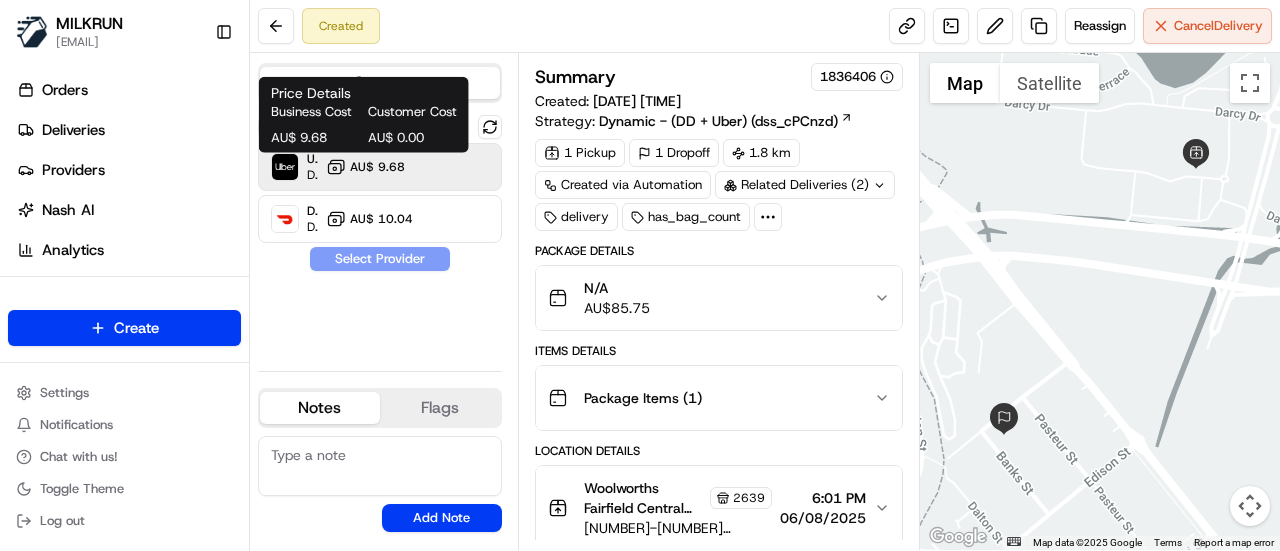 click on "AU$   9.68" at bounding box center [377, 167] 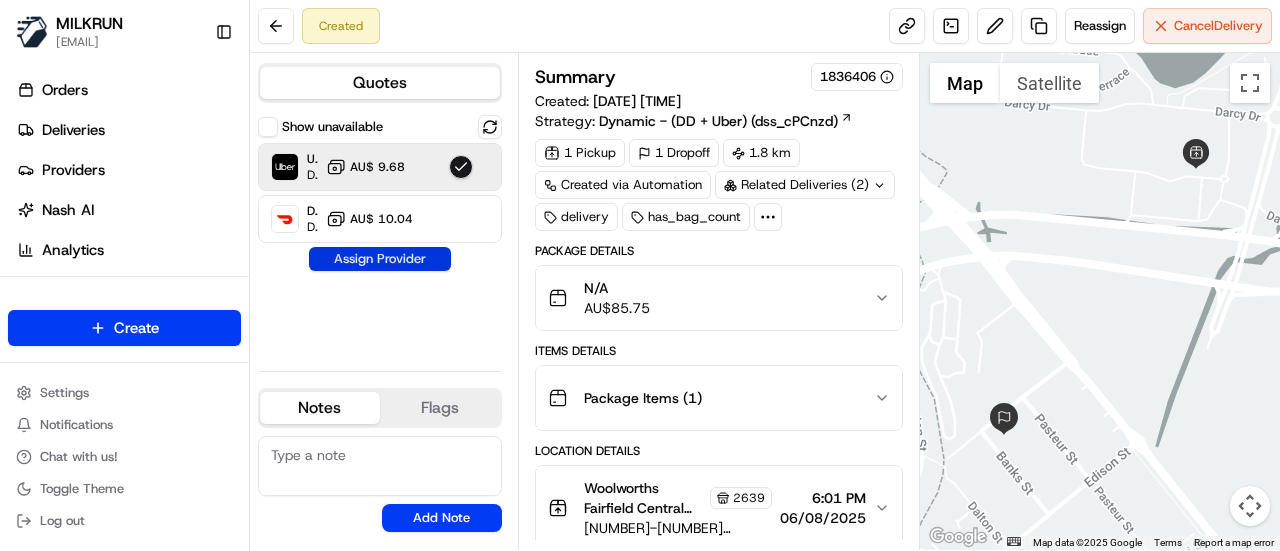click on "Assign Provider" at bounding box center (380, 259) 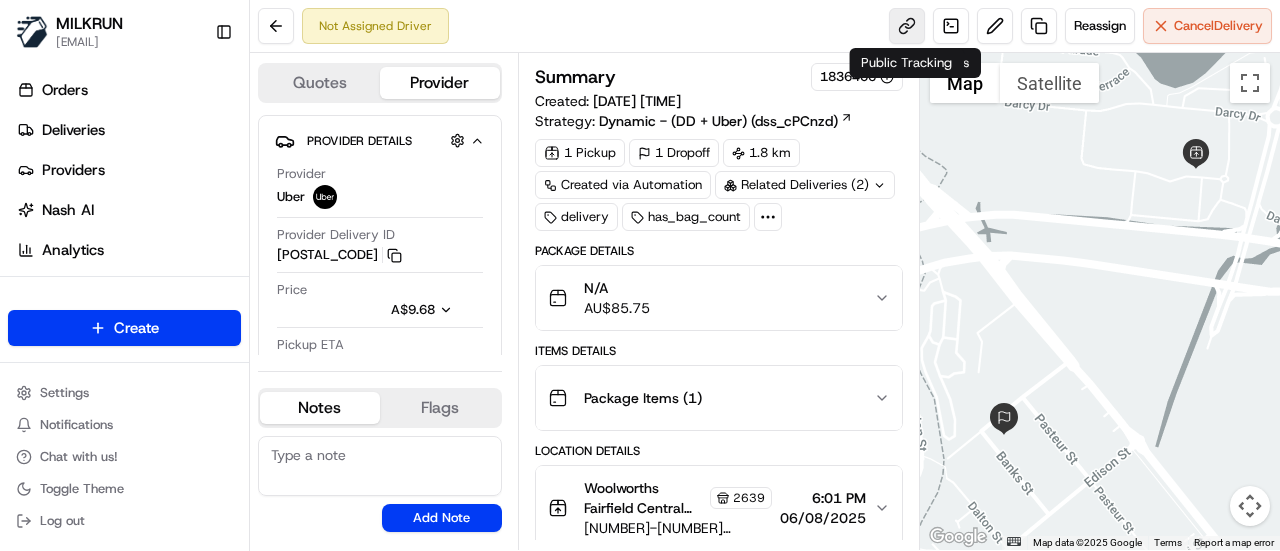 click at bounding box center [907, 26] 